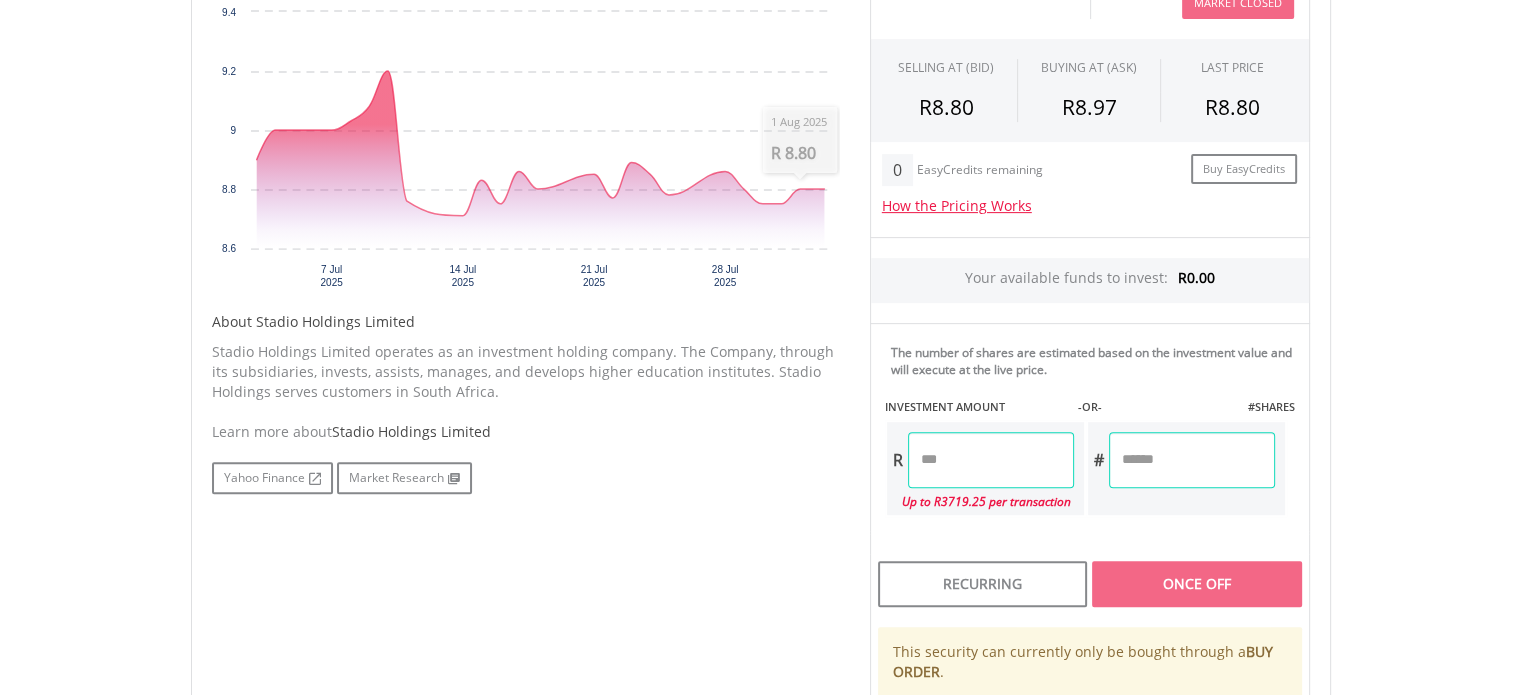 scroll, scrollTop: 708, scrollLeft: 0, axis: vertical 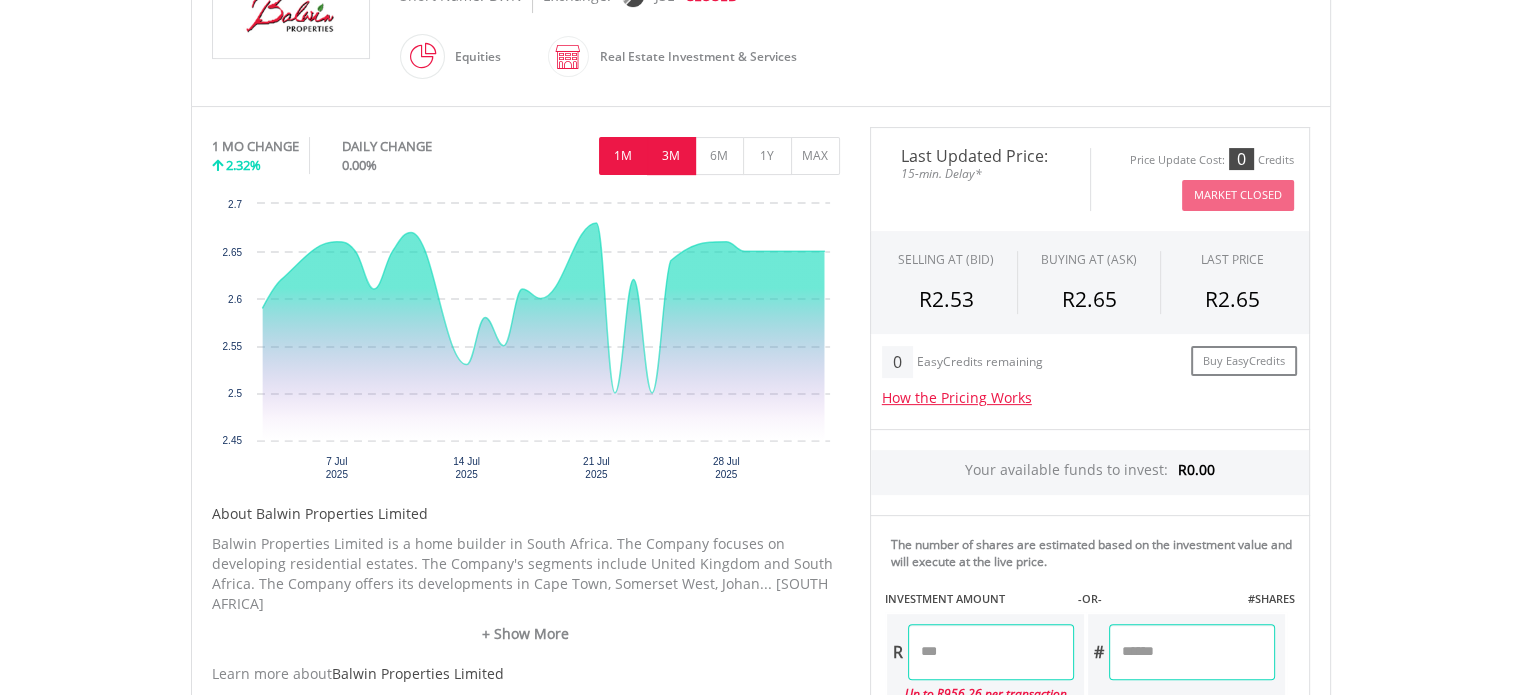 click on "3M" at bounding box center [671, 156] 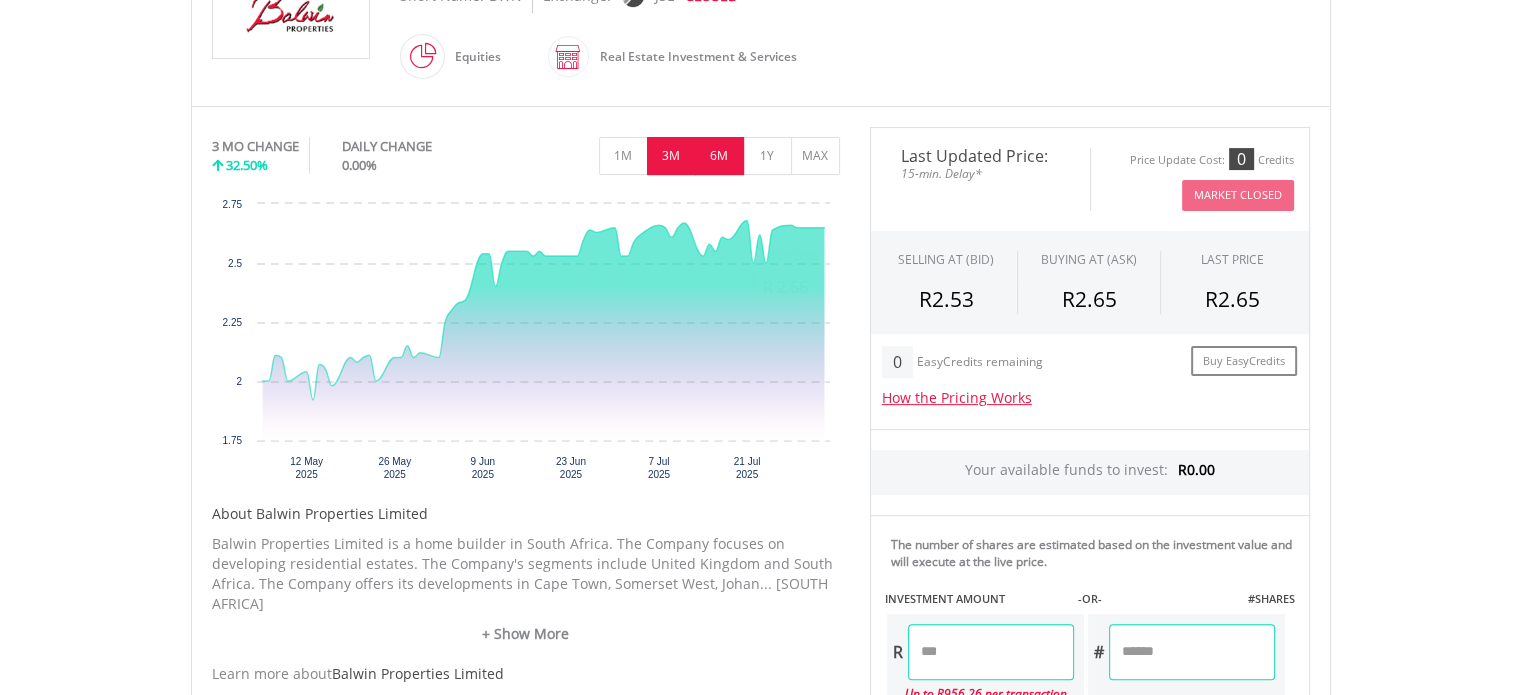 click on "6M" at bounding box center (719, 156) 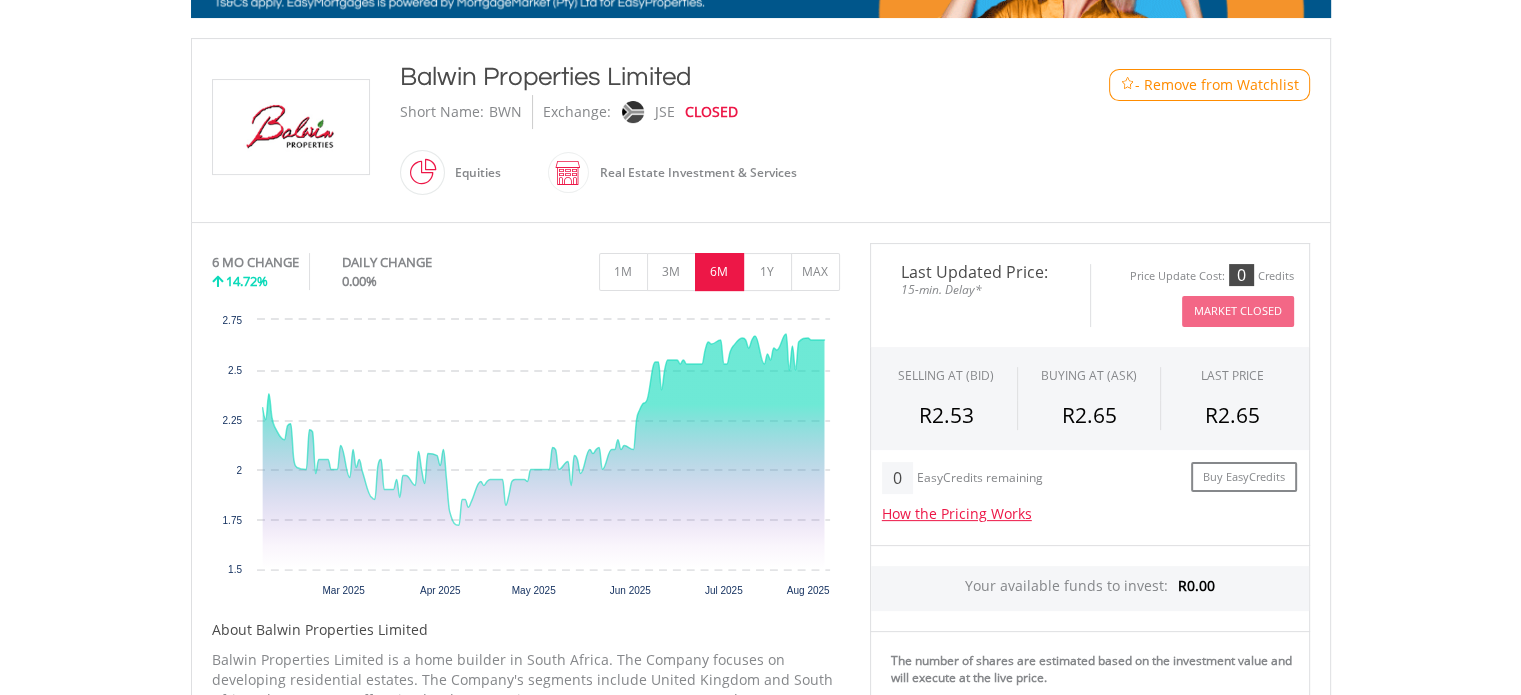 scroll, scrollTop: 396, scrollLeft: 0, axis: vertical 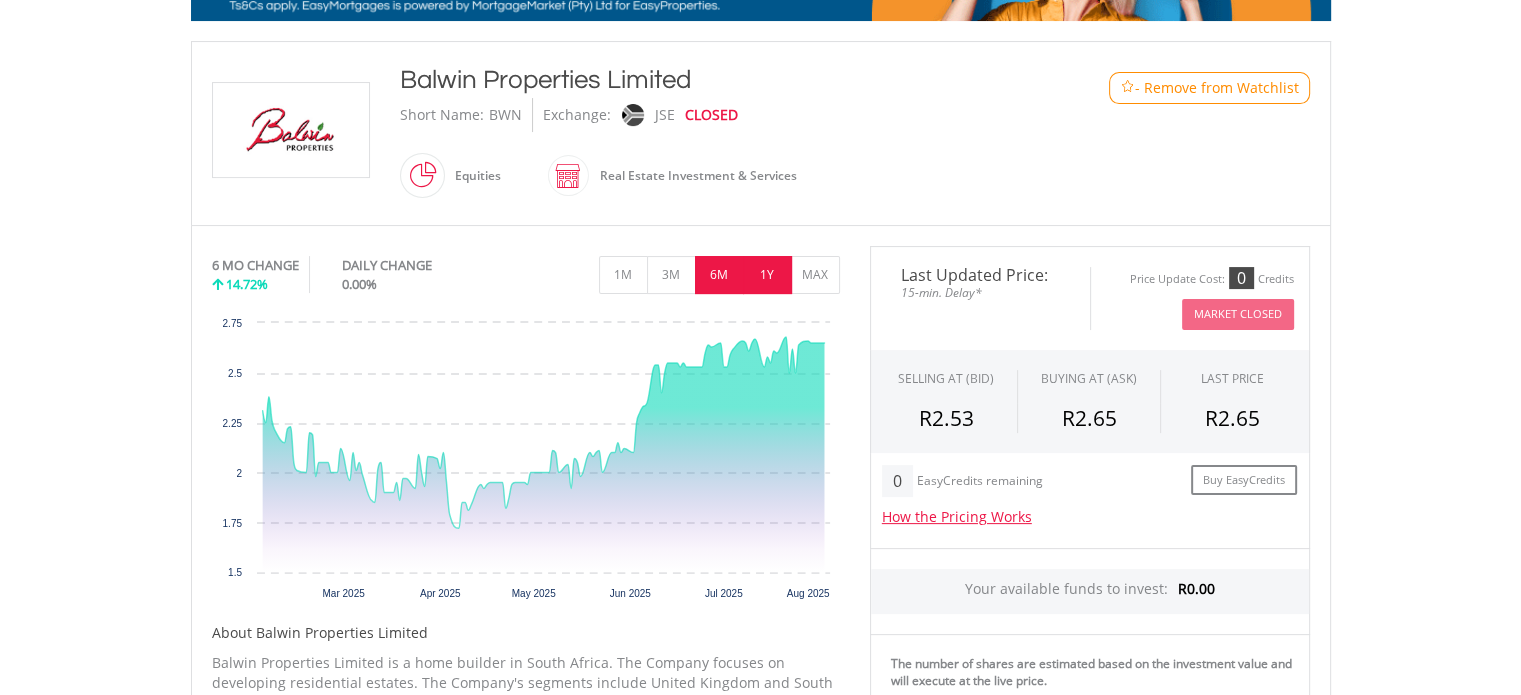 click on "1Y" at bounding box center [767, 275] 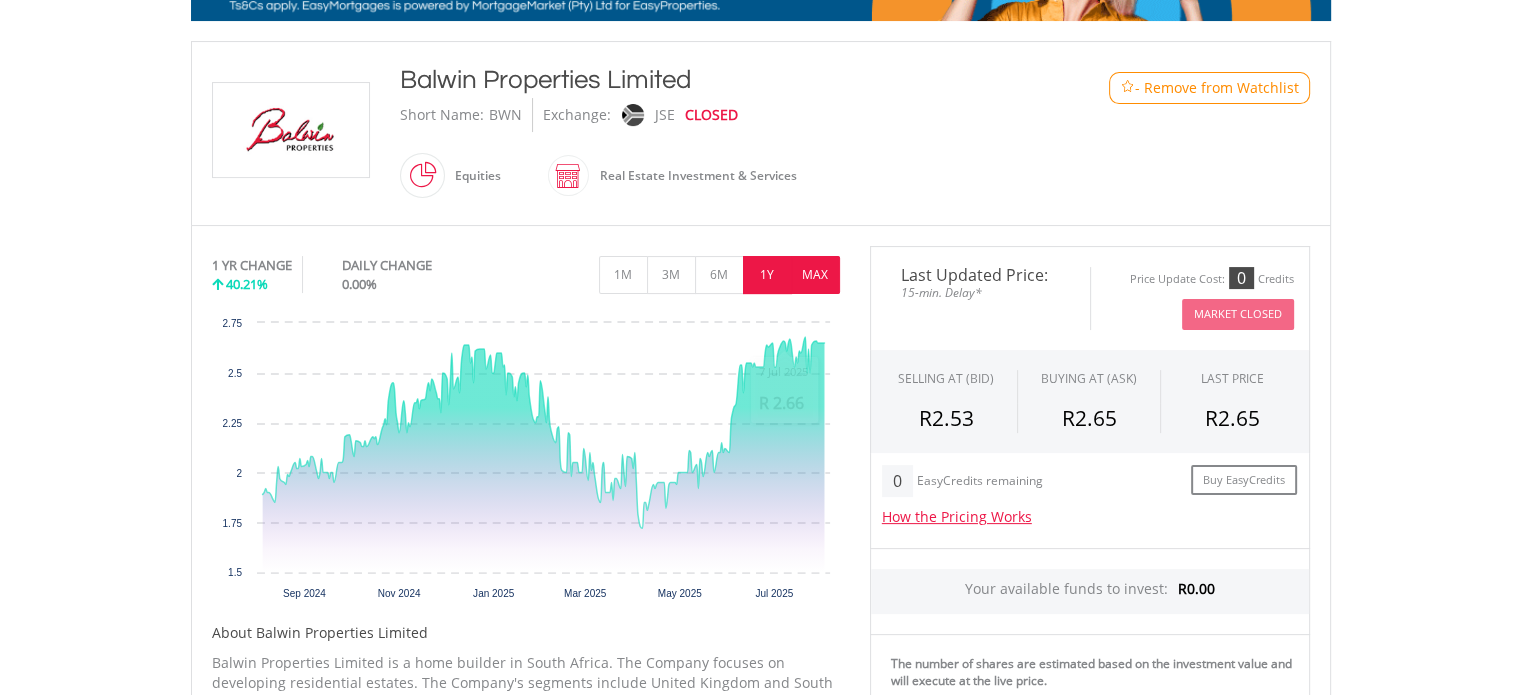 click on "MAX" at bounding box center (815, 275) 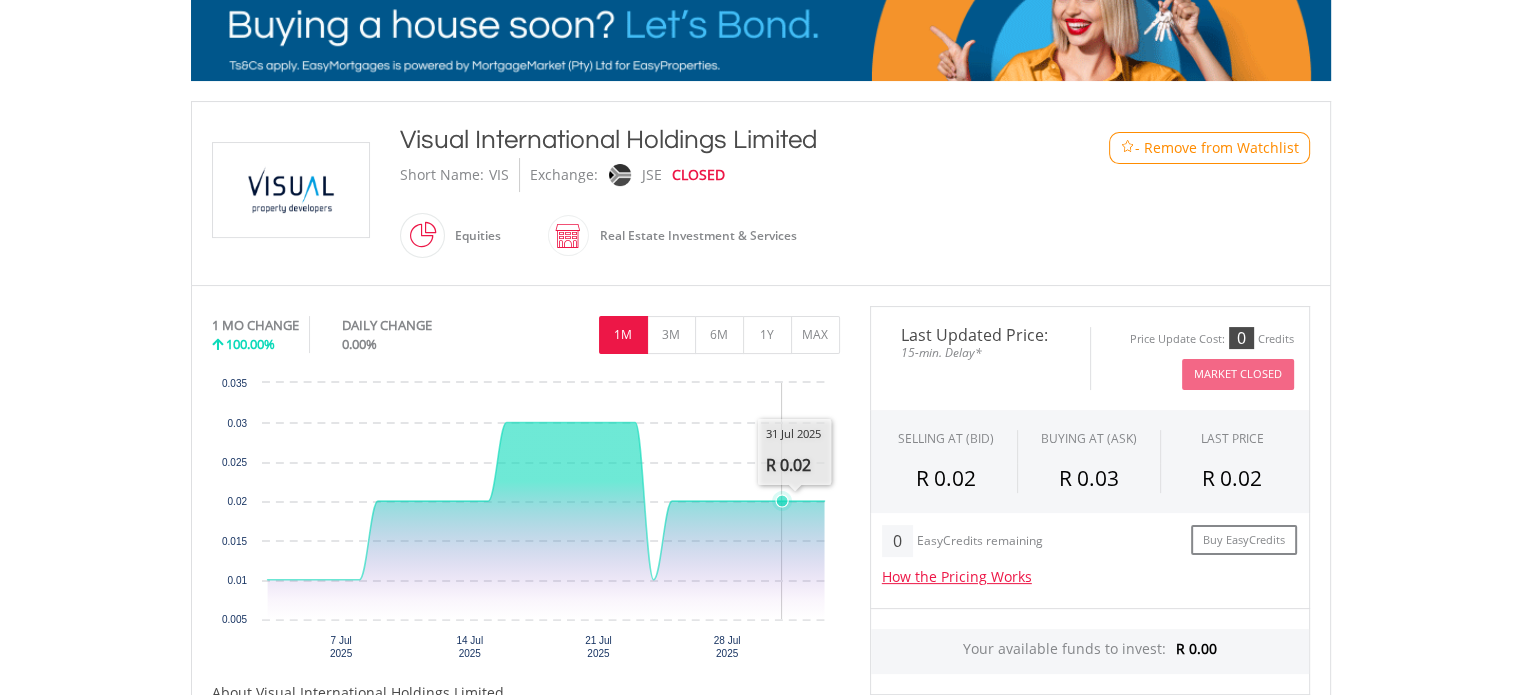 scroll, scrollTop: 336, scrollLeft: 0, axis: vertical 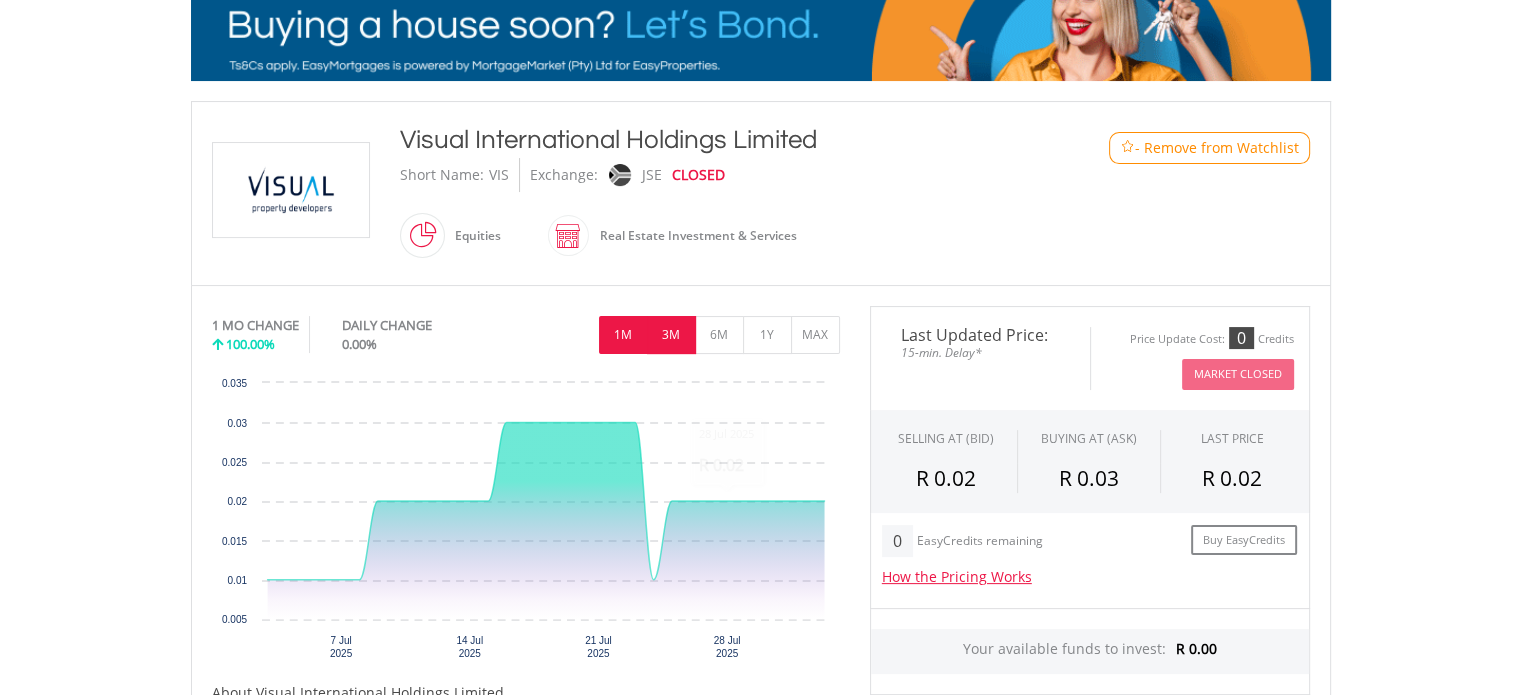 click on "3M" at bounding box center [671, 335] 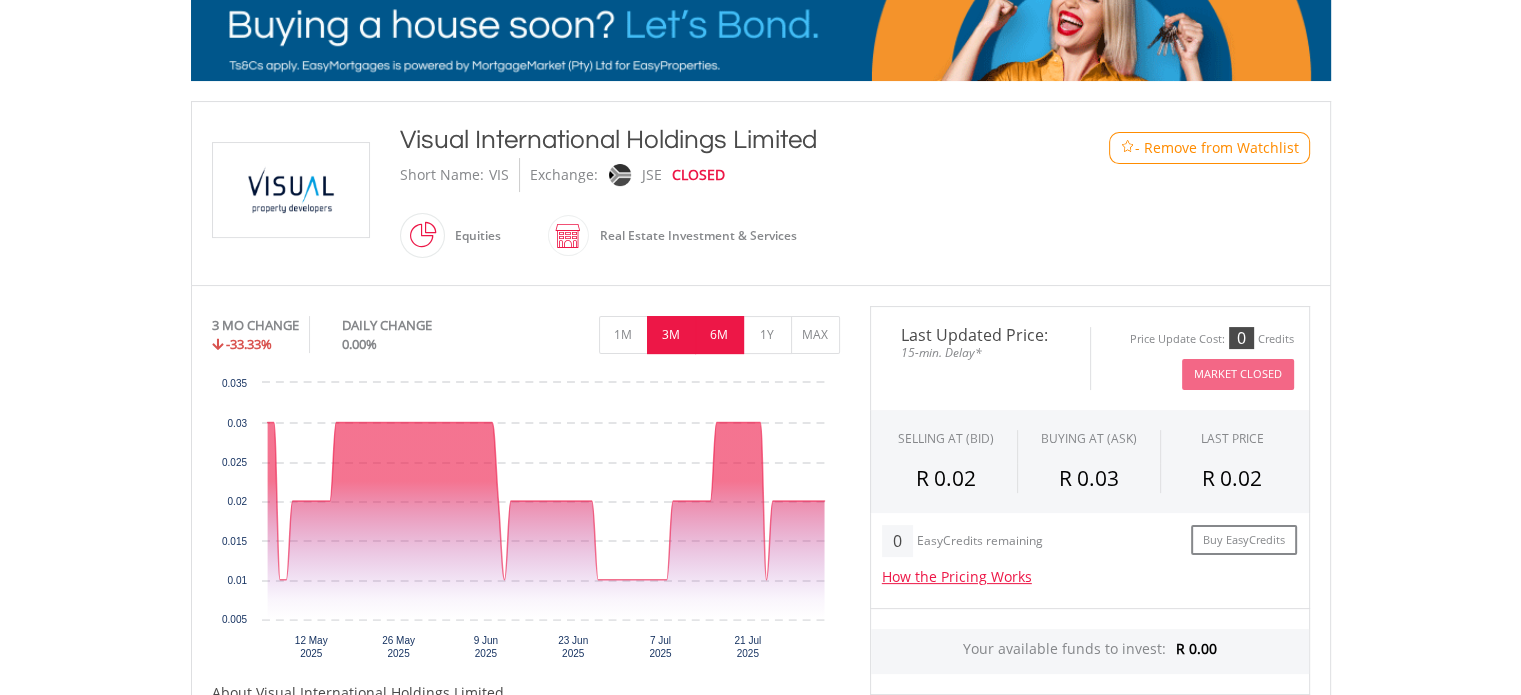 click on "6M" at bounding box center [719, 335] 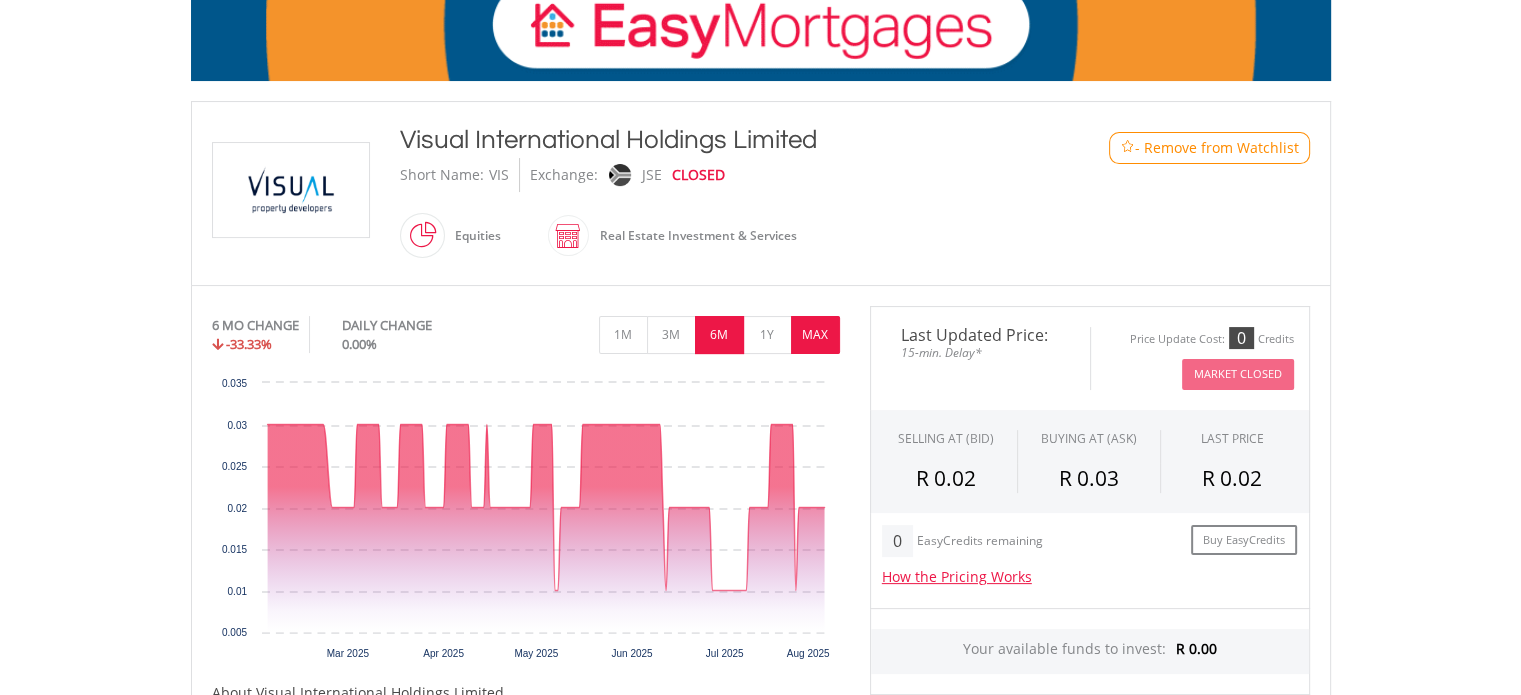 click on "MAX" at bounding box center [815, 335] 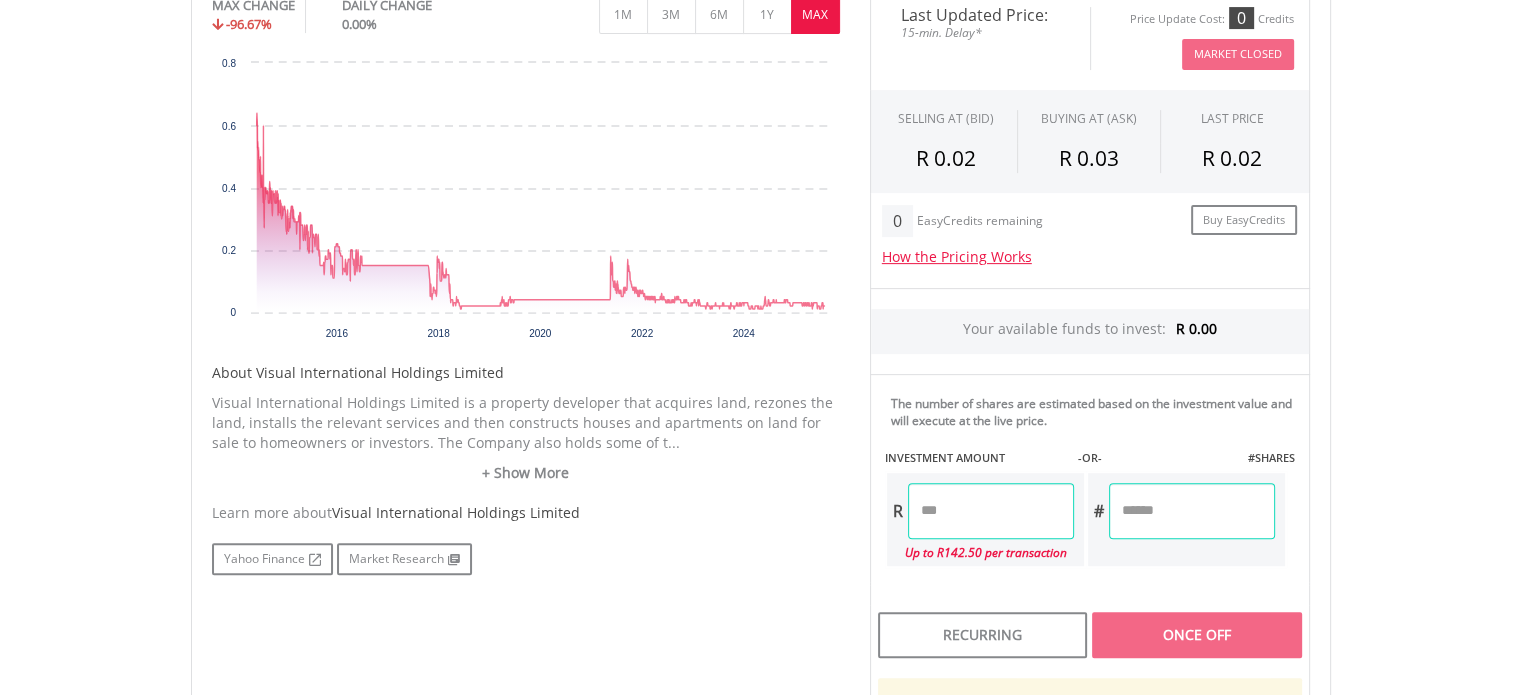 scroll, scrollTop: 659, scrollLeft: 0, axis: vertical 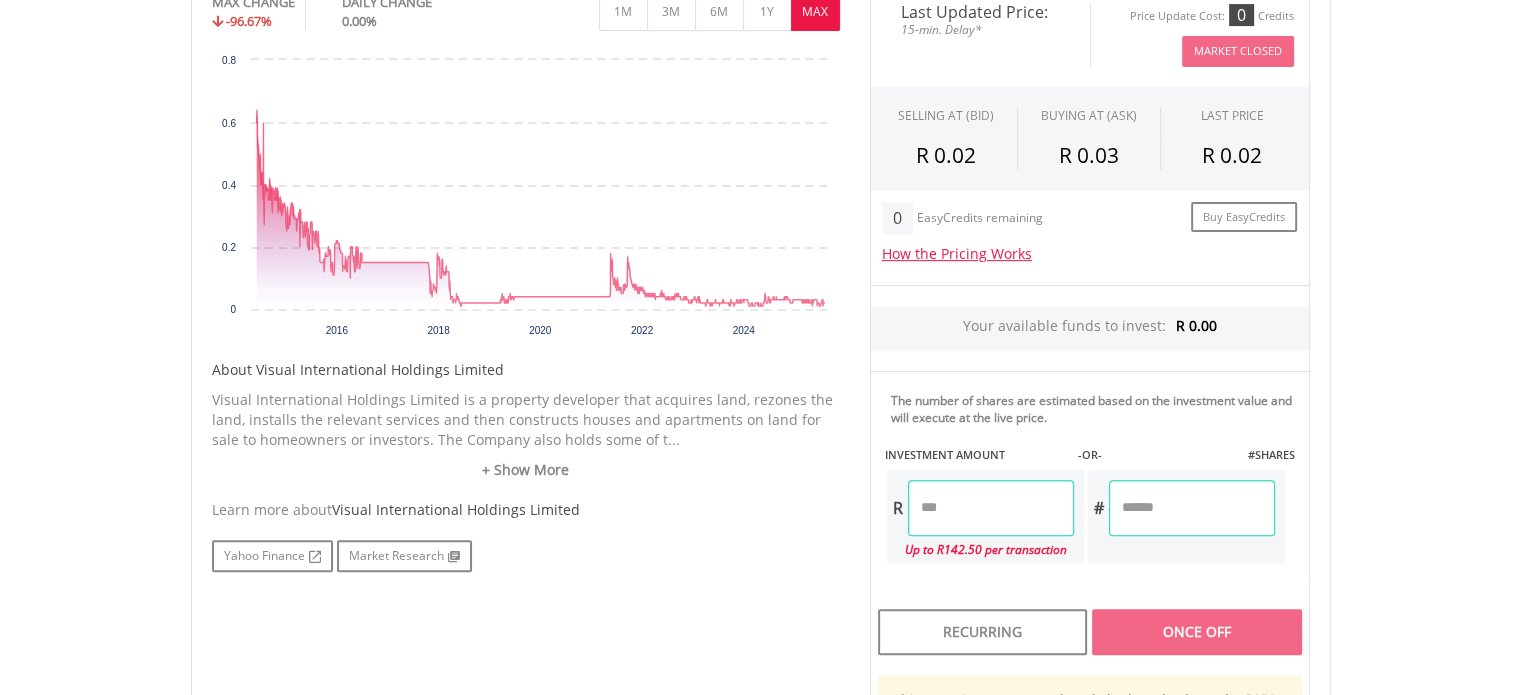 click at bounding box center [991, 508] 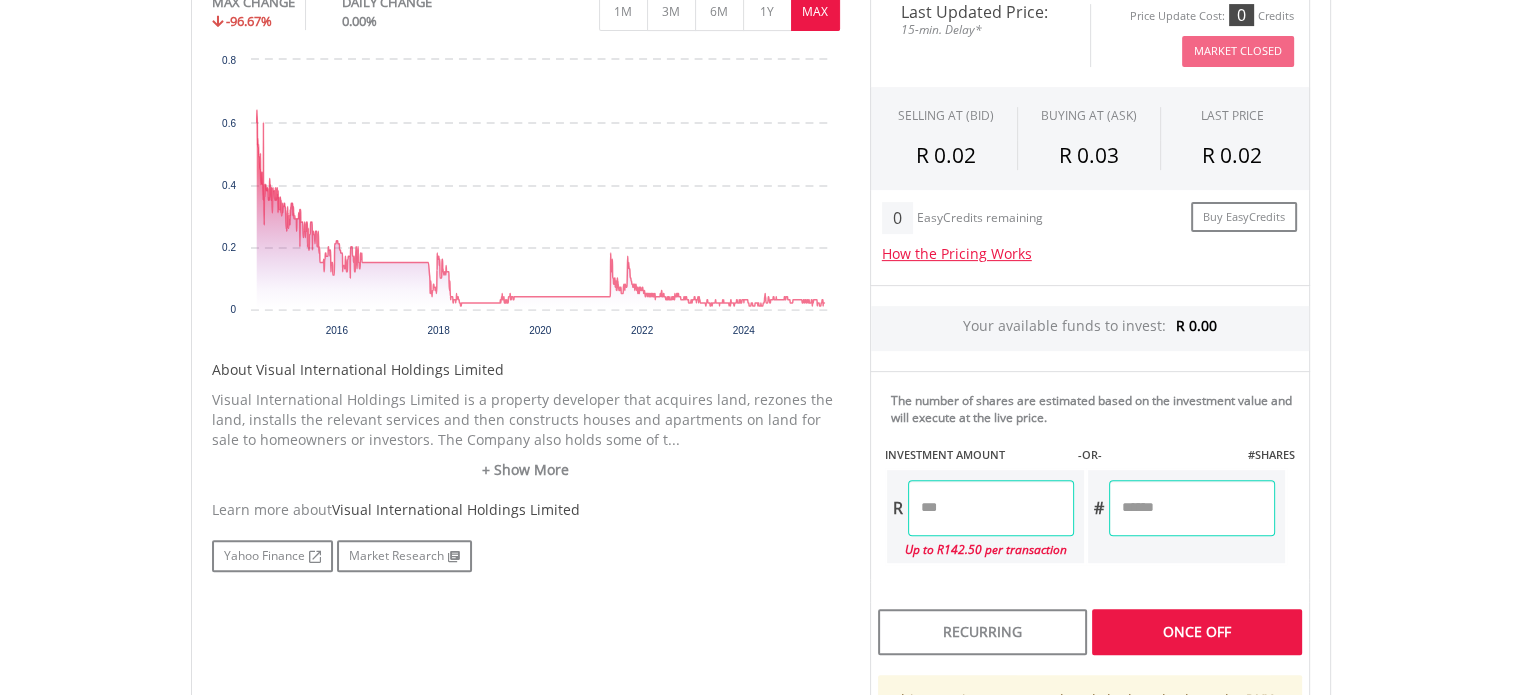 type on "******" 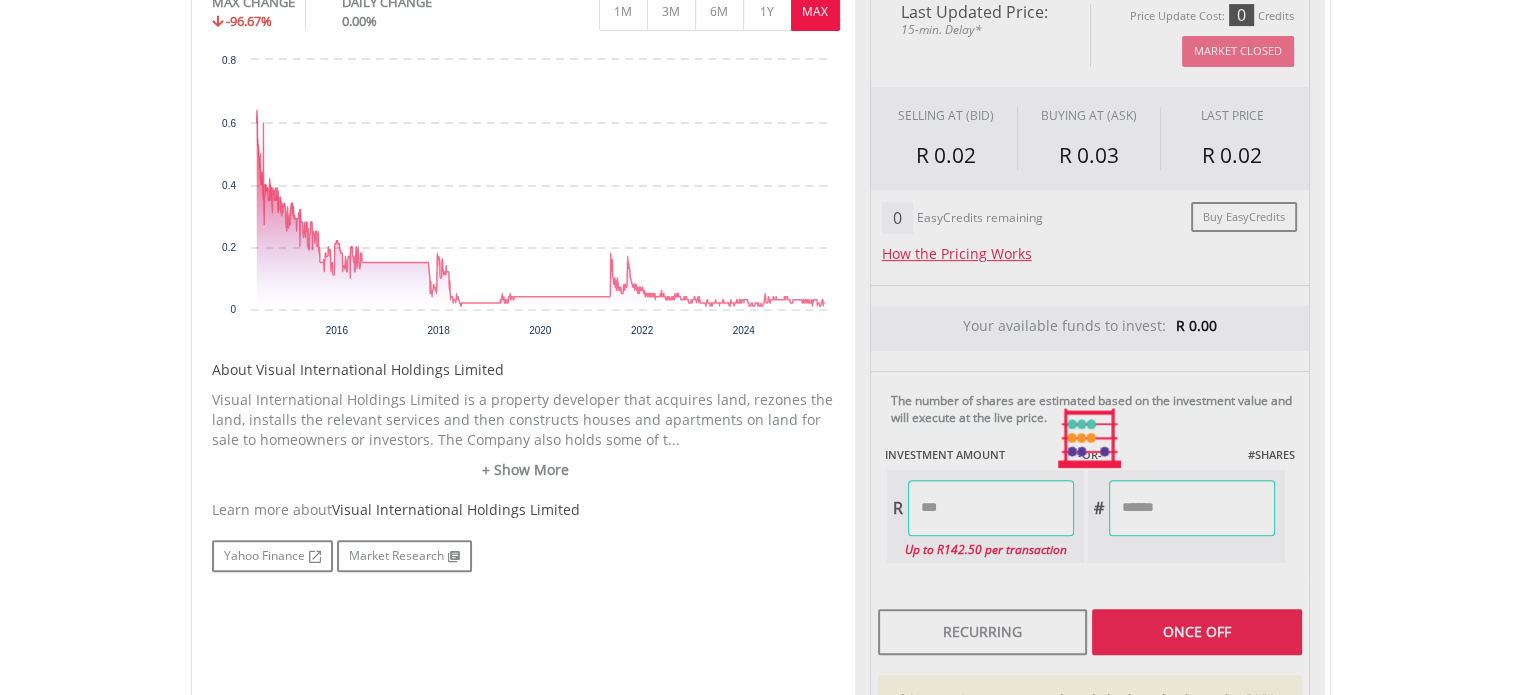 type on "****" 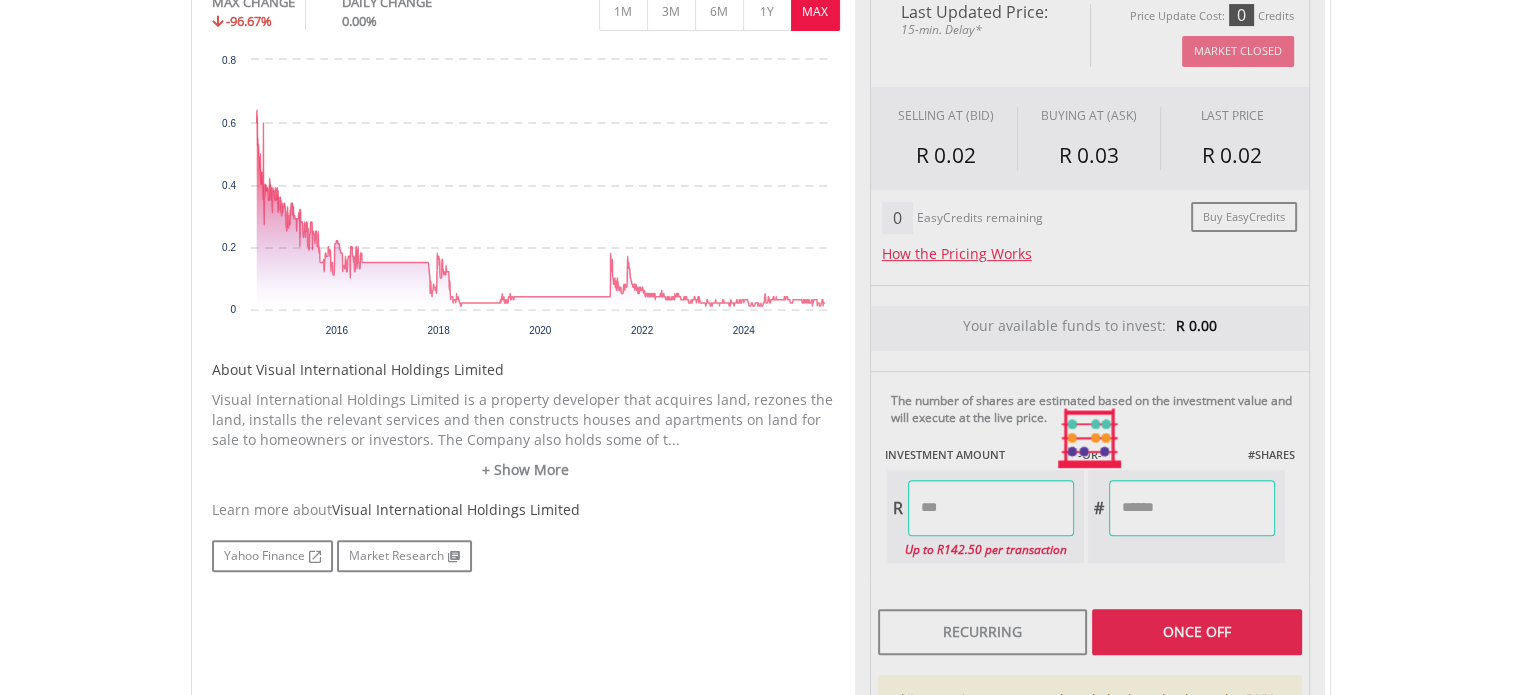 click on "No chart available.
MAX CHANGE
-96.67%
DAILY CHANGE
0.00%
1M
3M
6M
1Y
MAX
Chart 2016 2018" at bounding box center (761, 438) 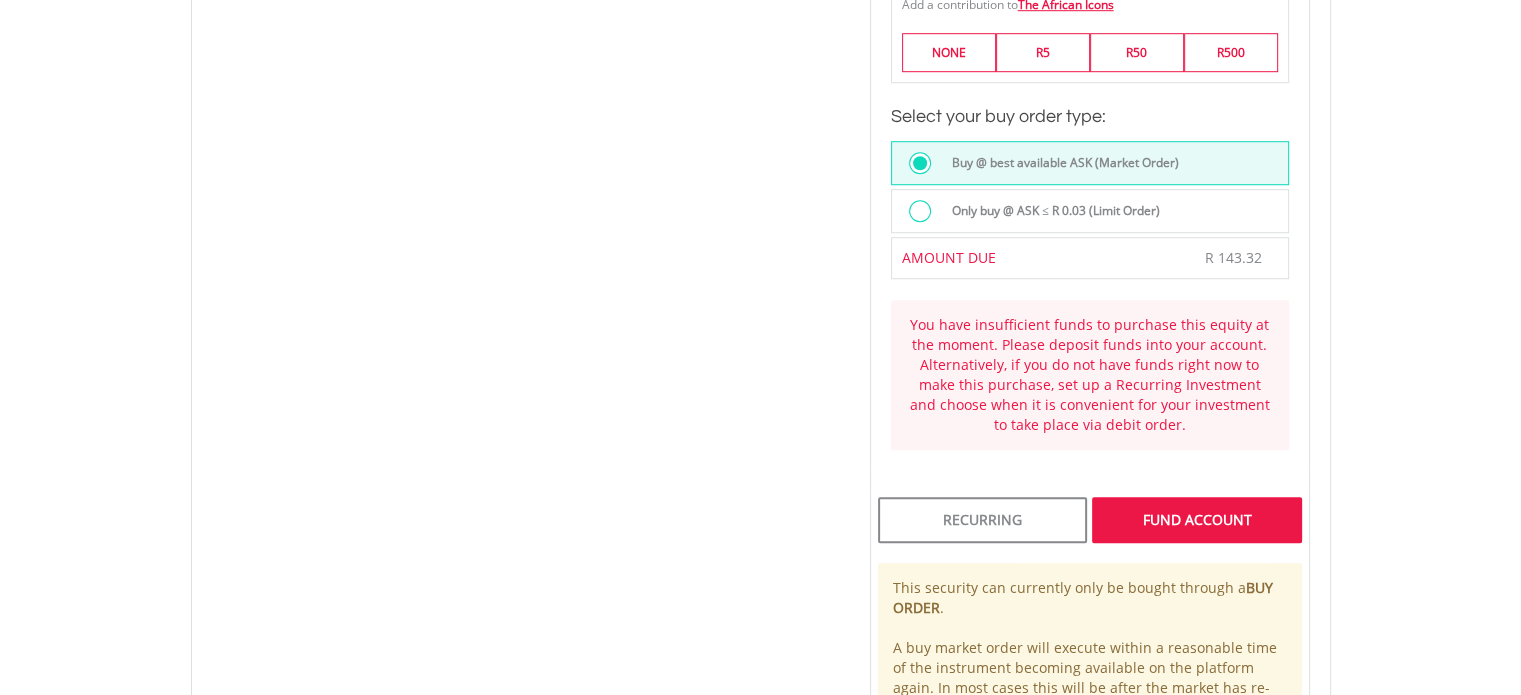 scroll, scrollTop: 1438, scrollLeft: 0, axis: vertical 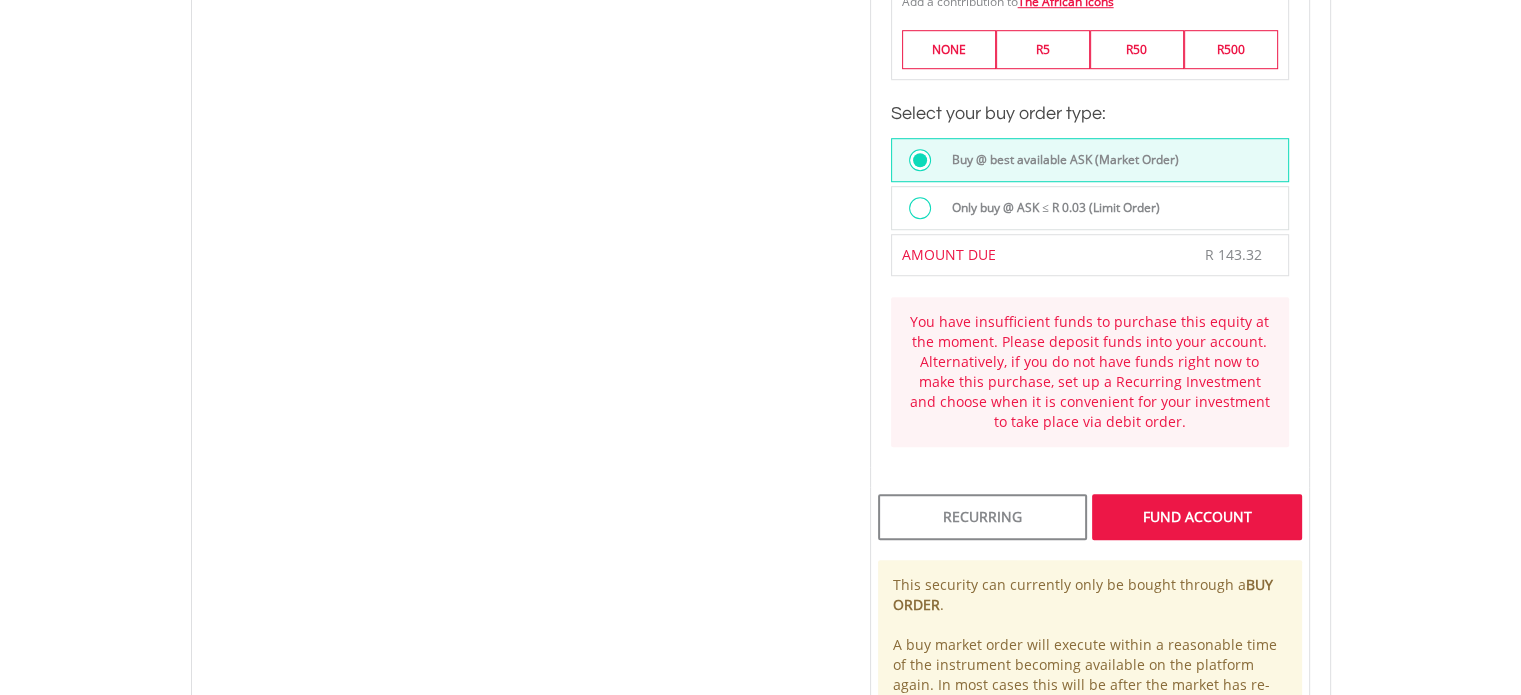 click on "FUND ACCOUNT" at bounding box center [1196, 517] 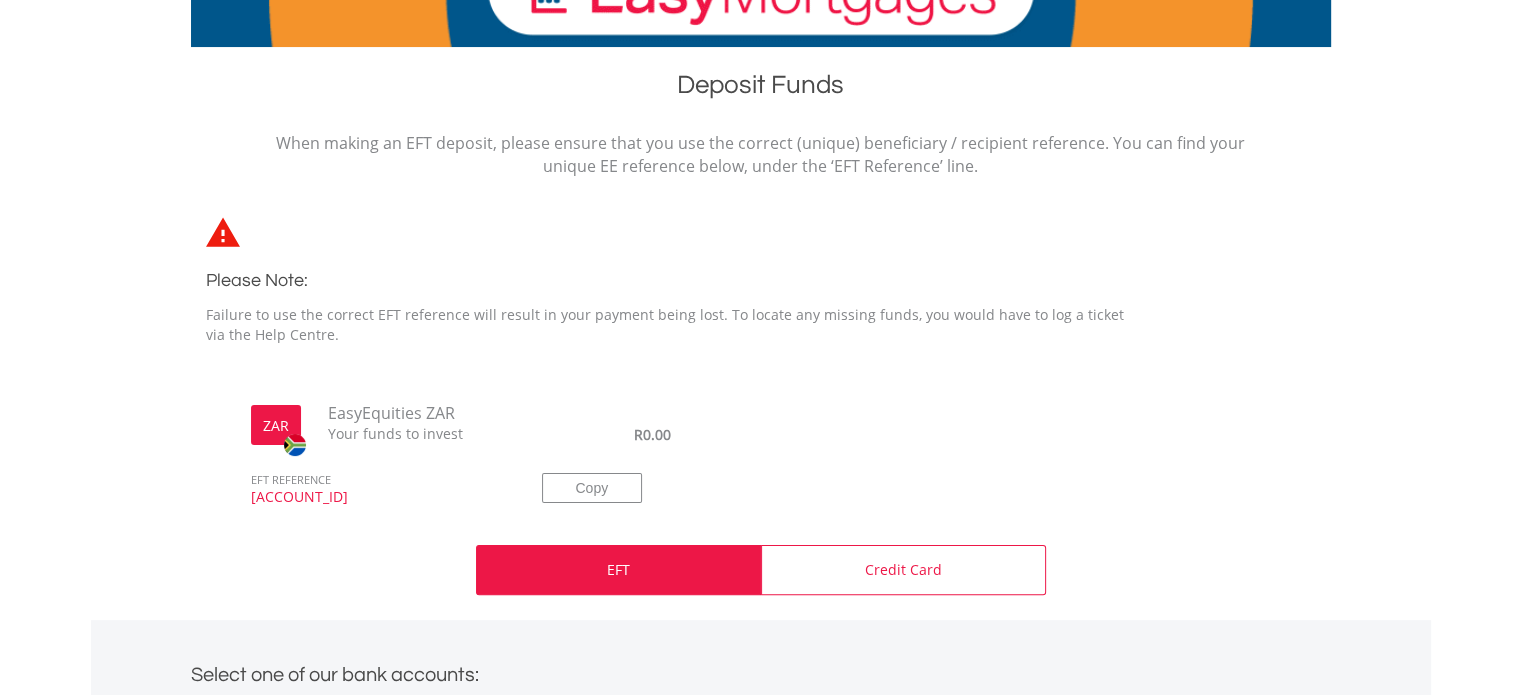 scroll, scrollTop: 372, scrollLeft: 0, axis: vertical 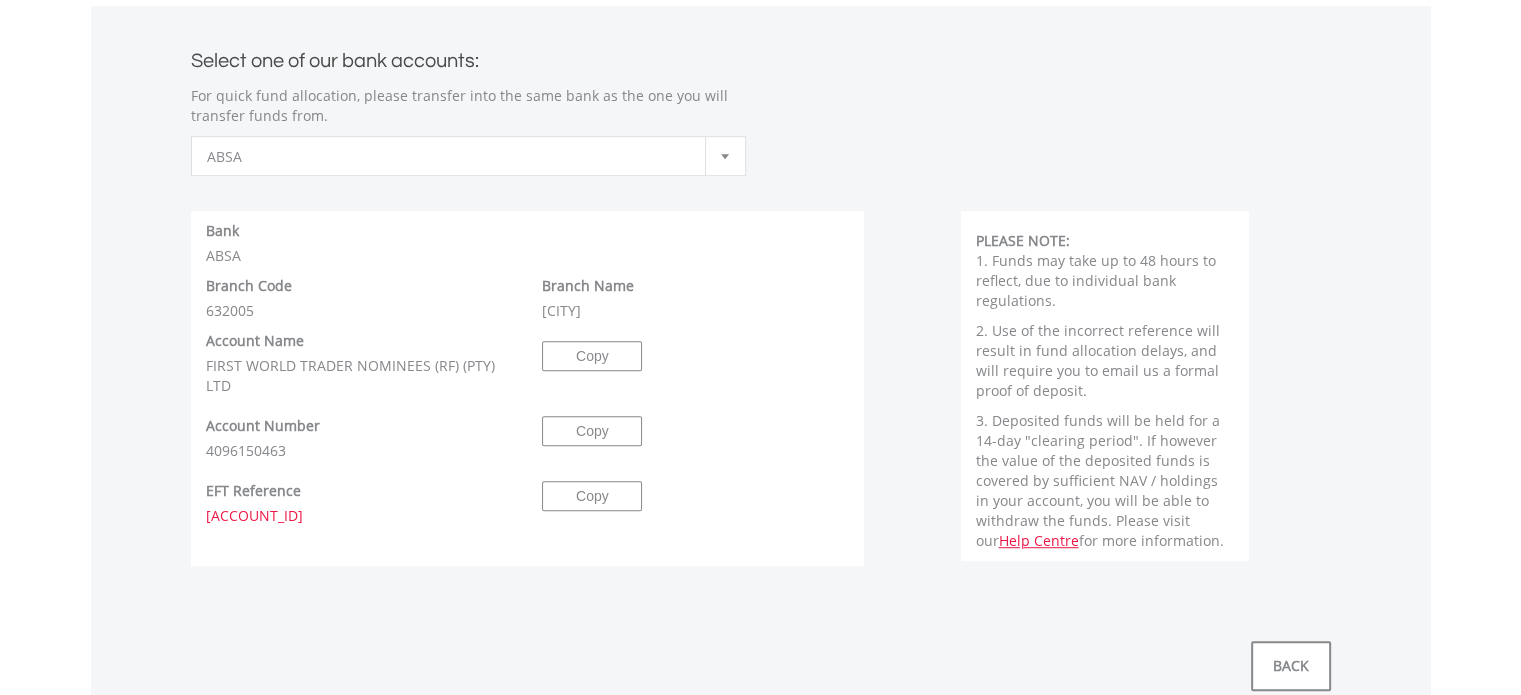 click on "**********" at bounding box center [761, 303] 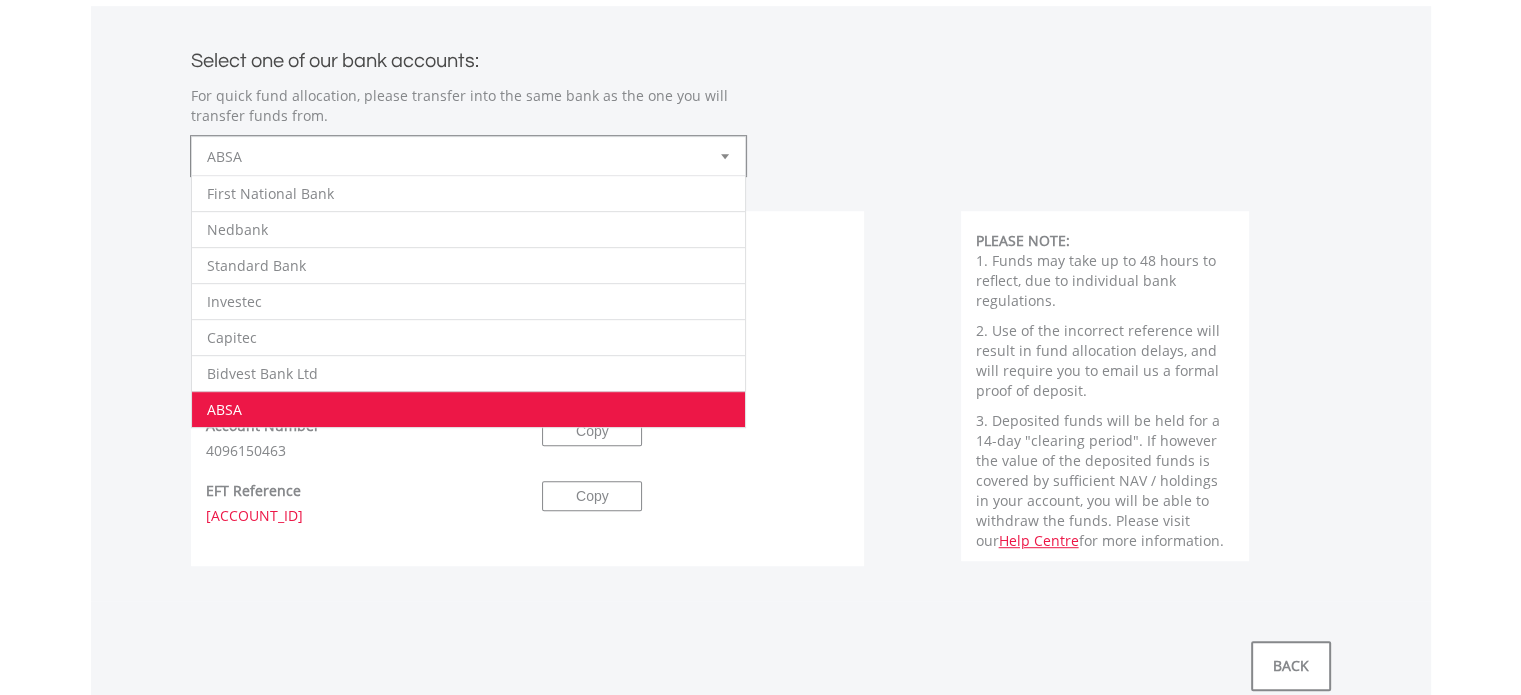 click on "ABSA" at bounding box center [453, 157] 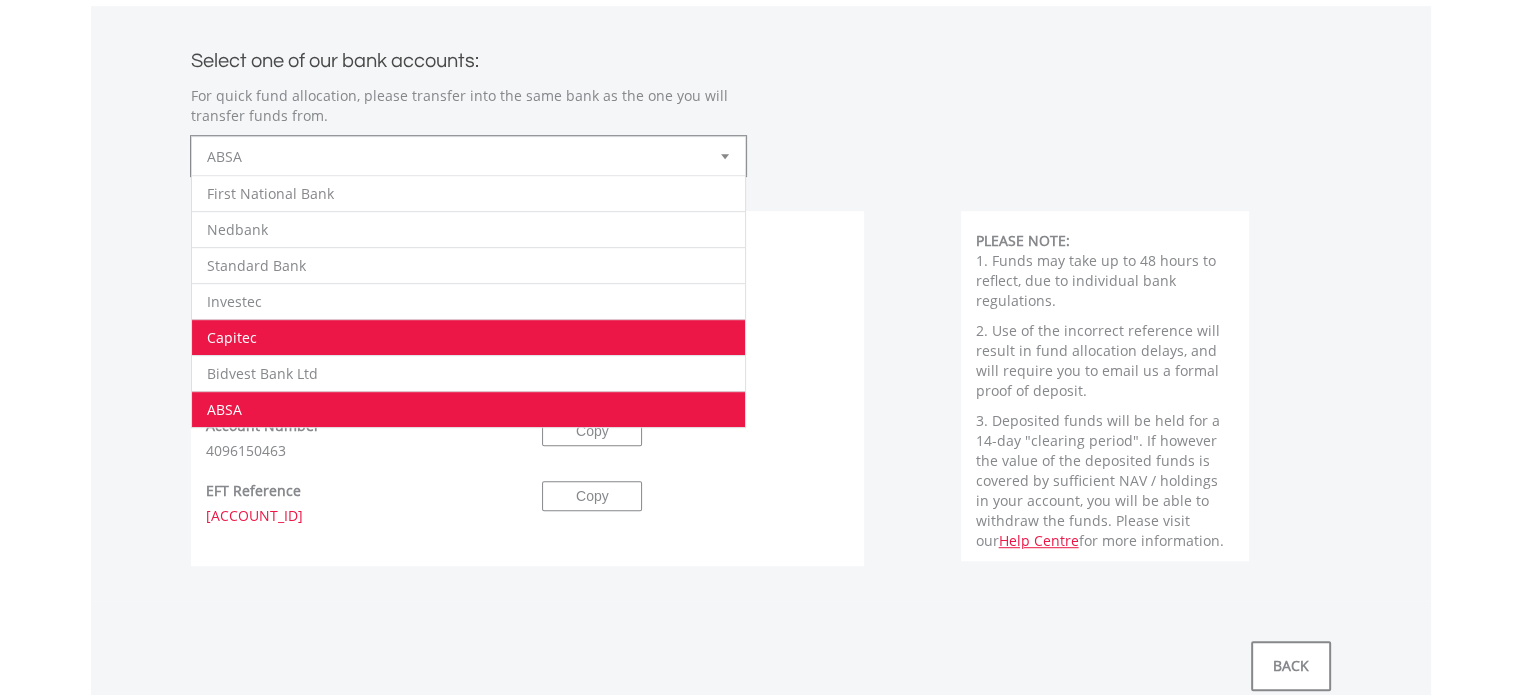 click on "Capitec" at bounding box center (468, 337) 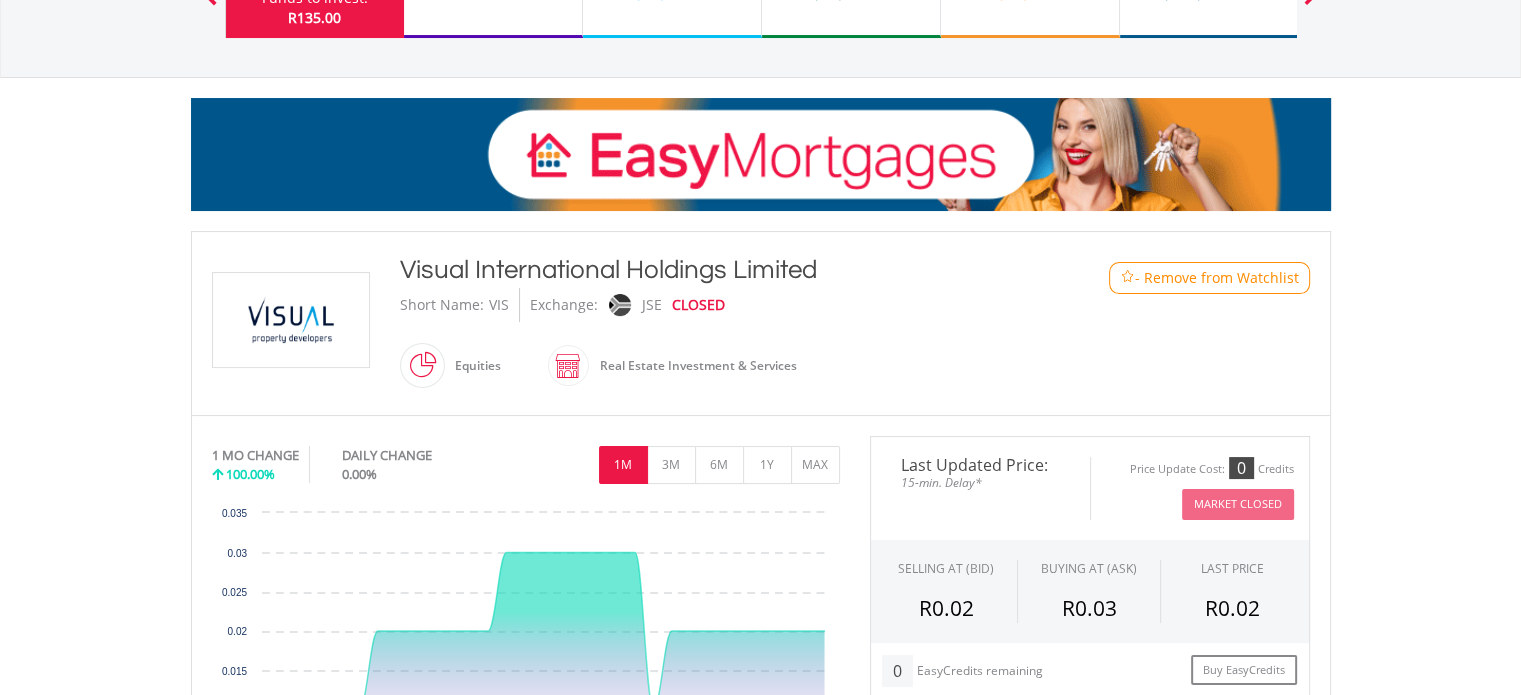 scroll, scrollTop: 0, scrollLeft: 0, axis: both 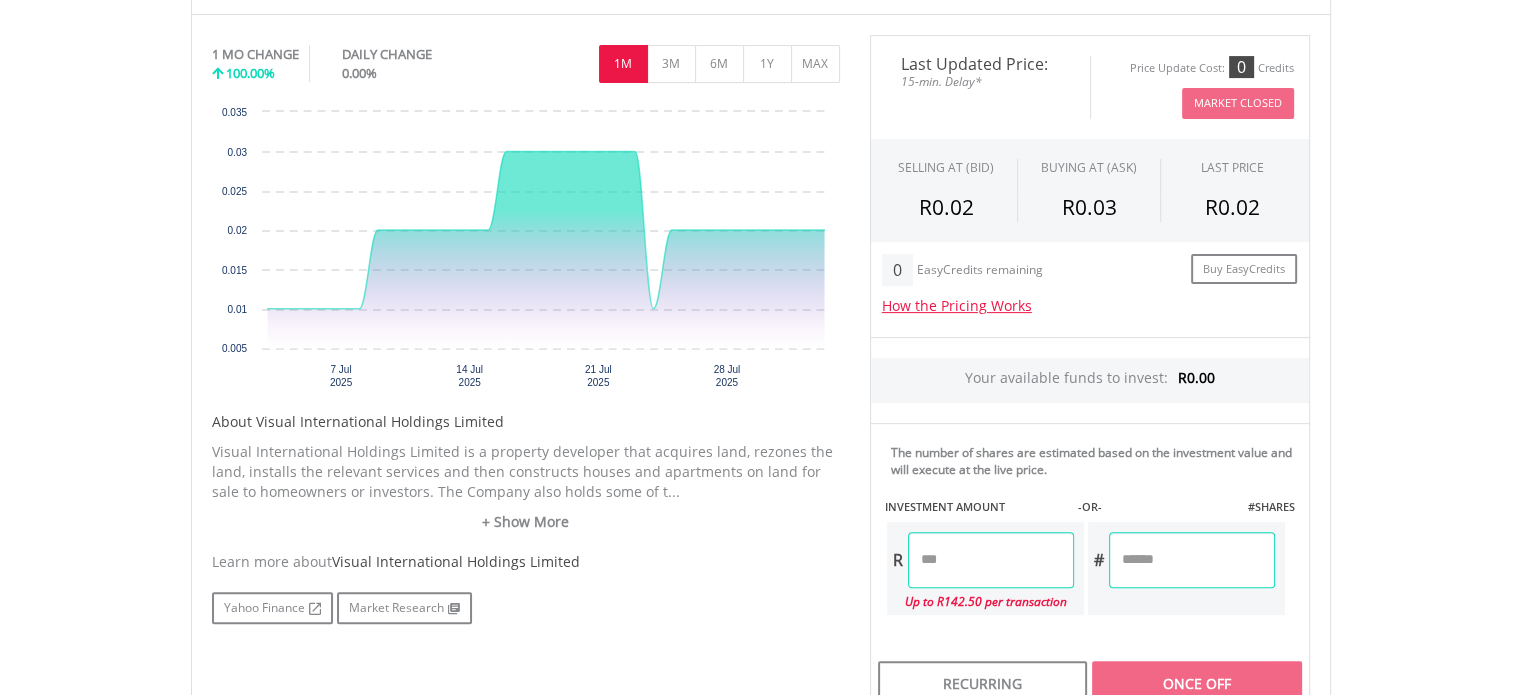 click on "The number of shares are estimated based on the investment value and will execute at the live price.
INVESTMENT AMOUNT
-OR-
#SHARES
R #" at bounding box center (1090, 527) 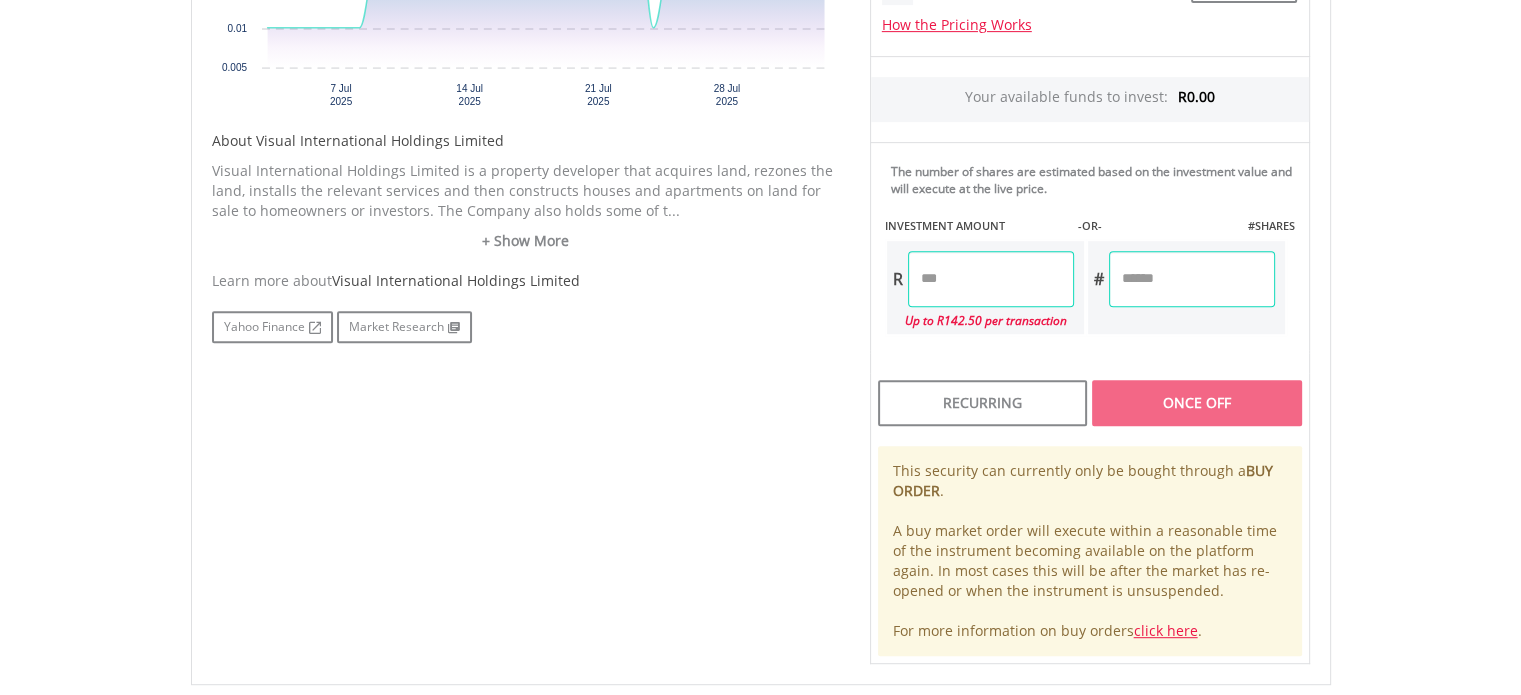 scroll, scrollTop: 899, scrollLeft: 0, axis: vertical 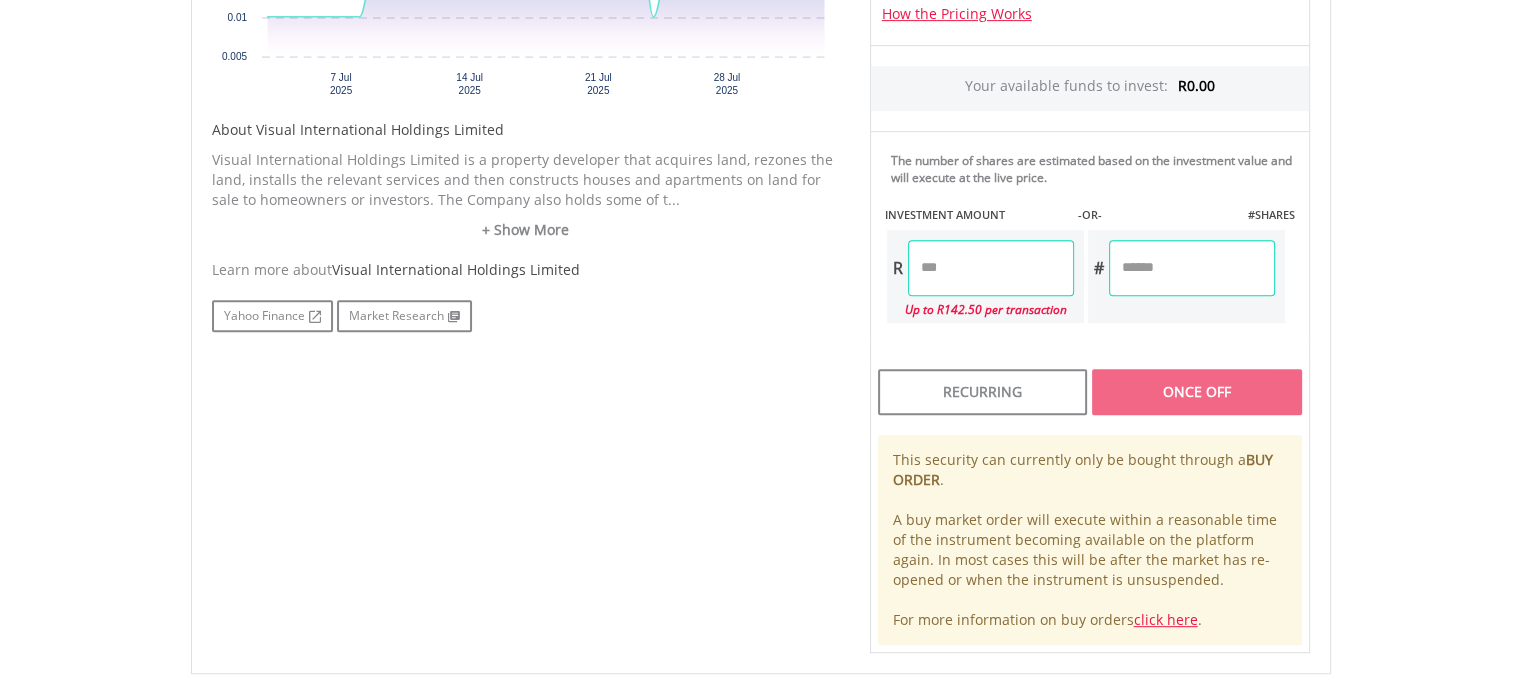 click on "No chart available.
1 MO CHANGE
100.00%
DAILY CHANGE
0.00%
1M
3M
6M
1Y
MAX
Chart 7 Jul" at bounding box center [761, 198] 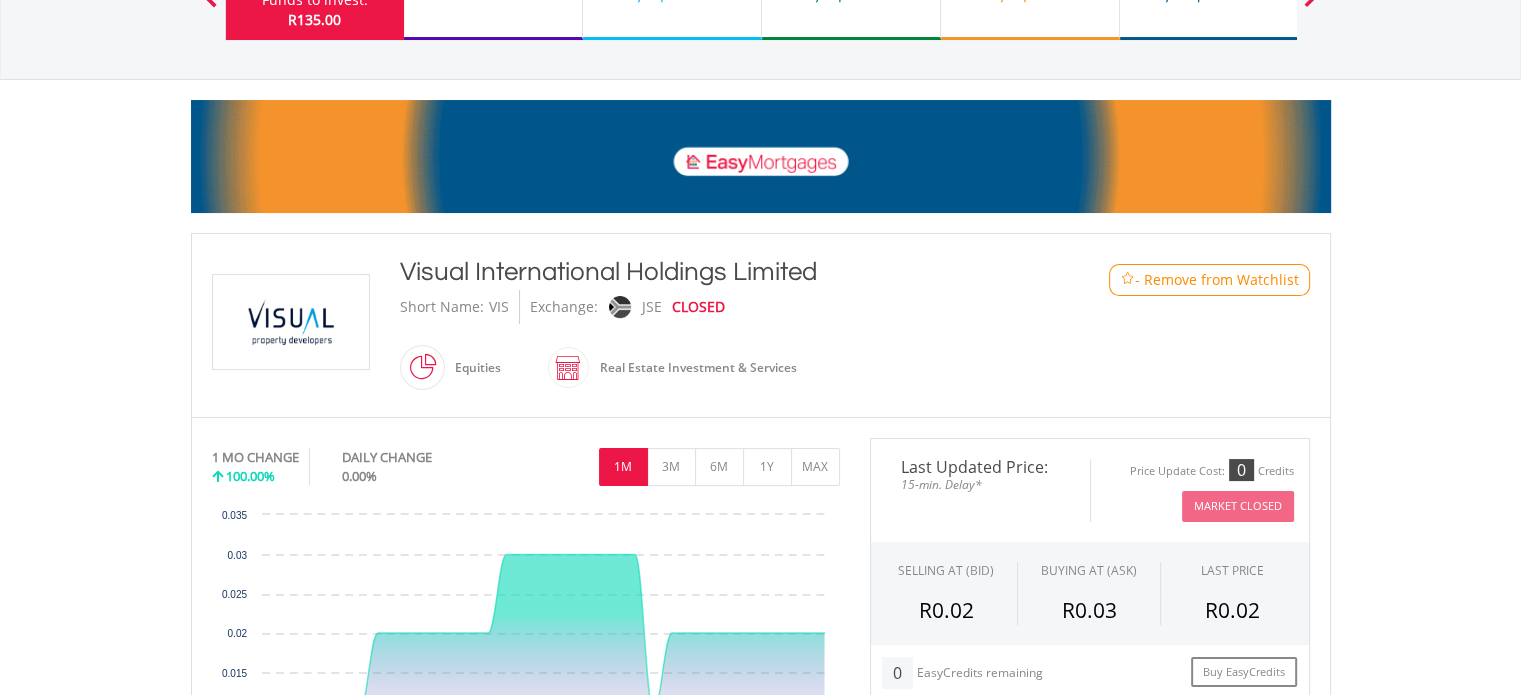 scroll, scrollTop: 0, scrollLeft: 0, axis: both 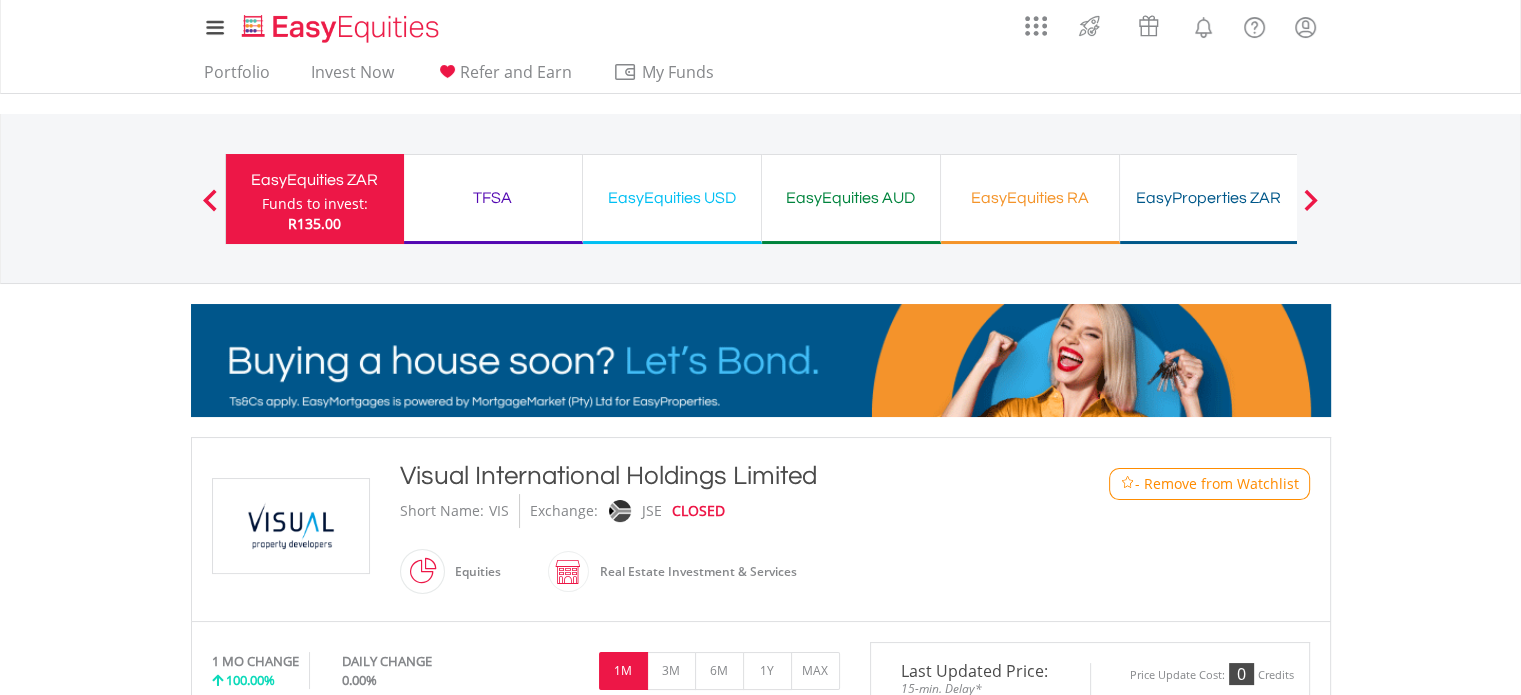 click on "EasyEquities RA" at bounding box center [1030, 198] 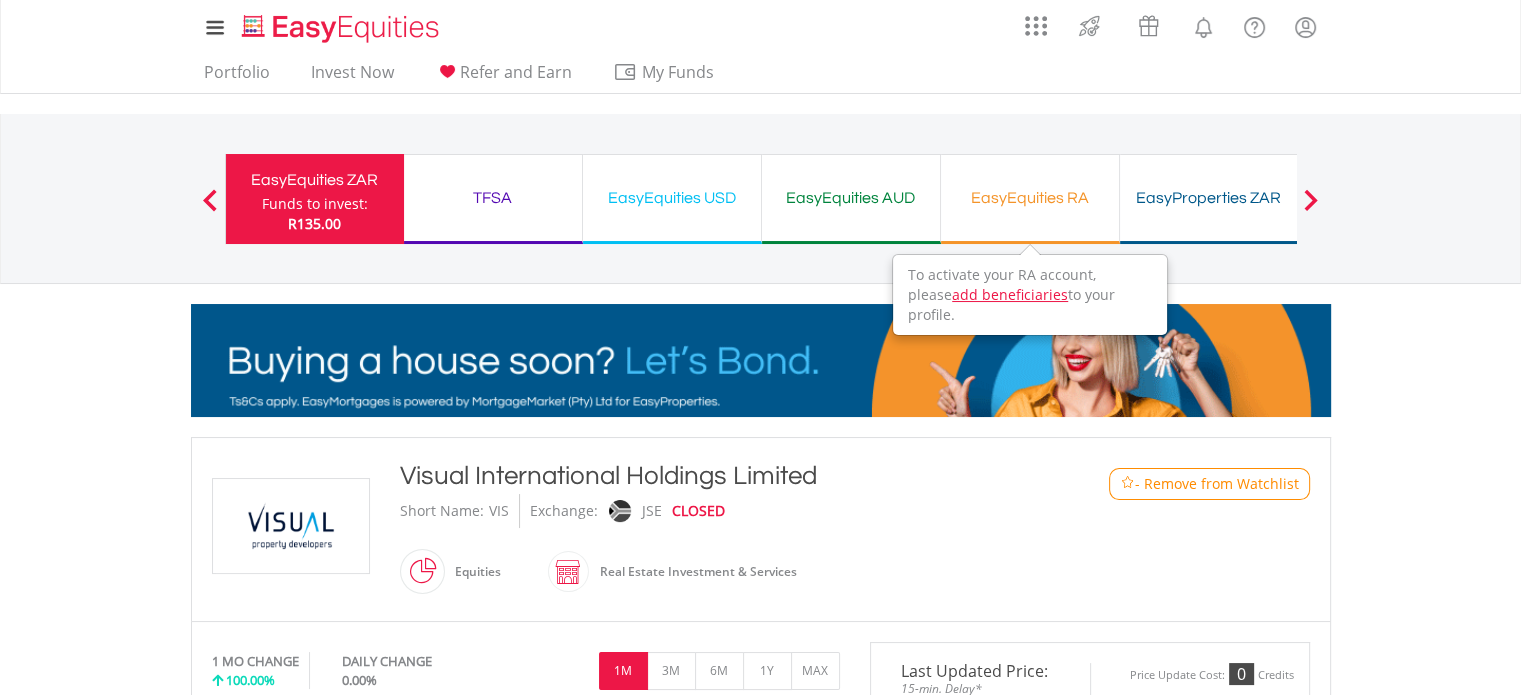 click on "EasyProperties ZAR" at bounding box center [1209, 198] 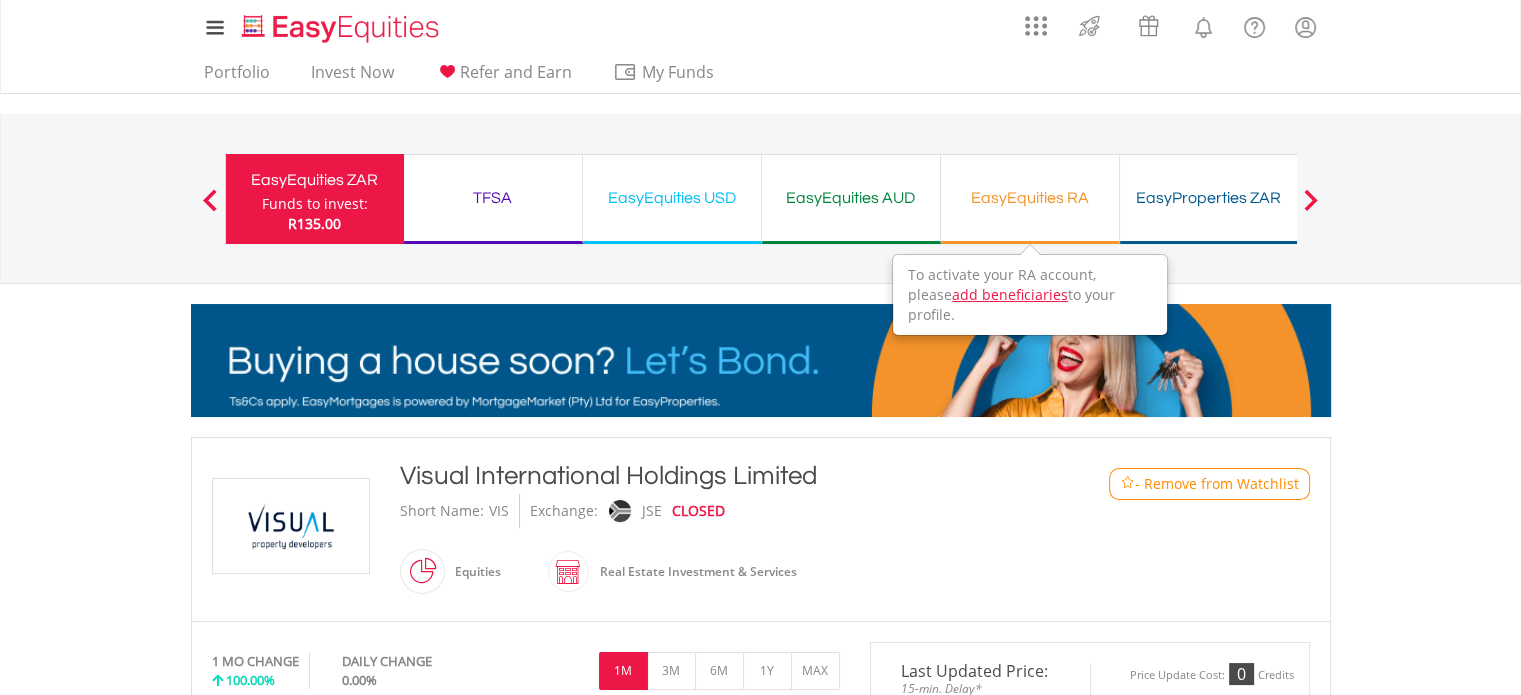 click on "Previous
EasyEquities ZAR
Funds to invest:
R135.00
TFSA
Funds to invest:
R135.00
EasyEquities USD
Funds to invest:
R135.00 R135.00" at bounding box center (761, 198) 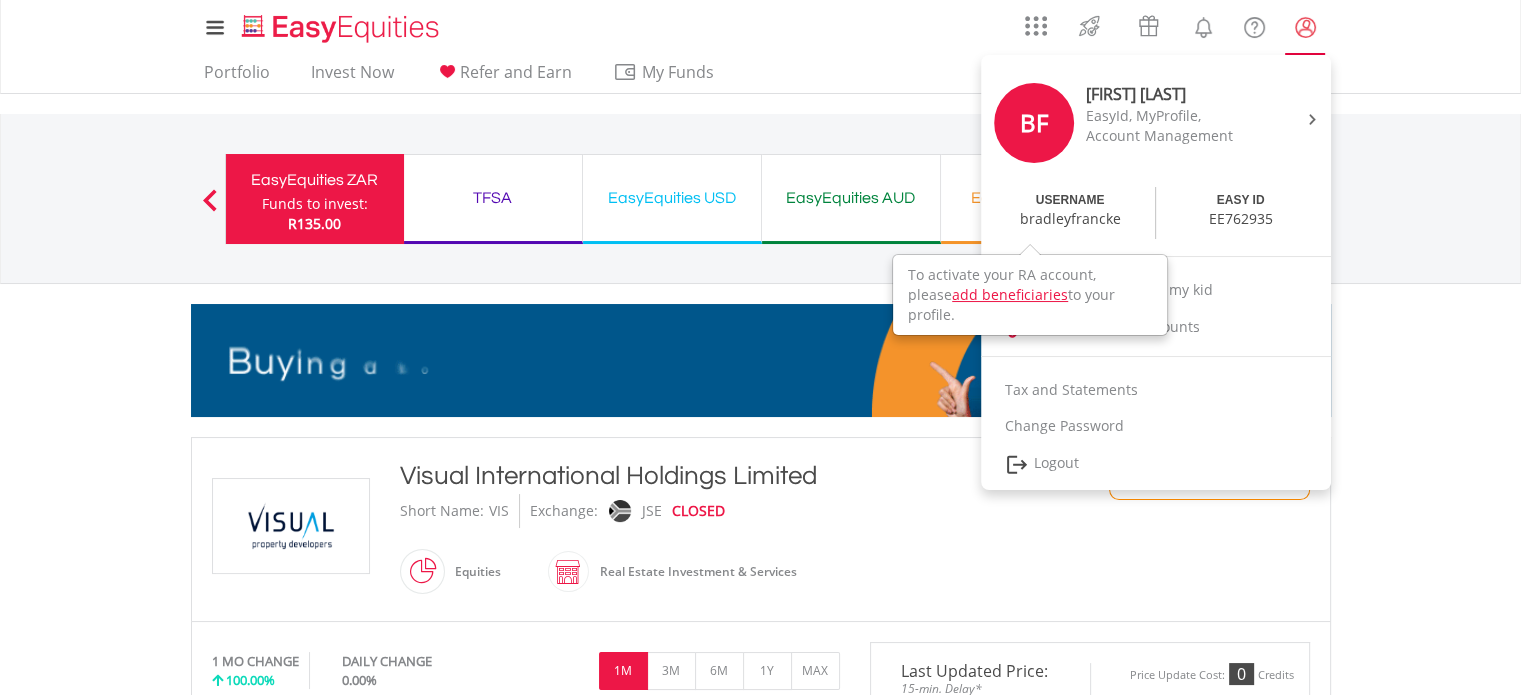 click at bounding box center (1305, 27) 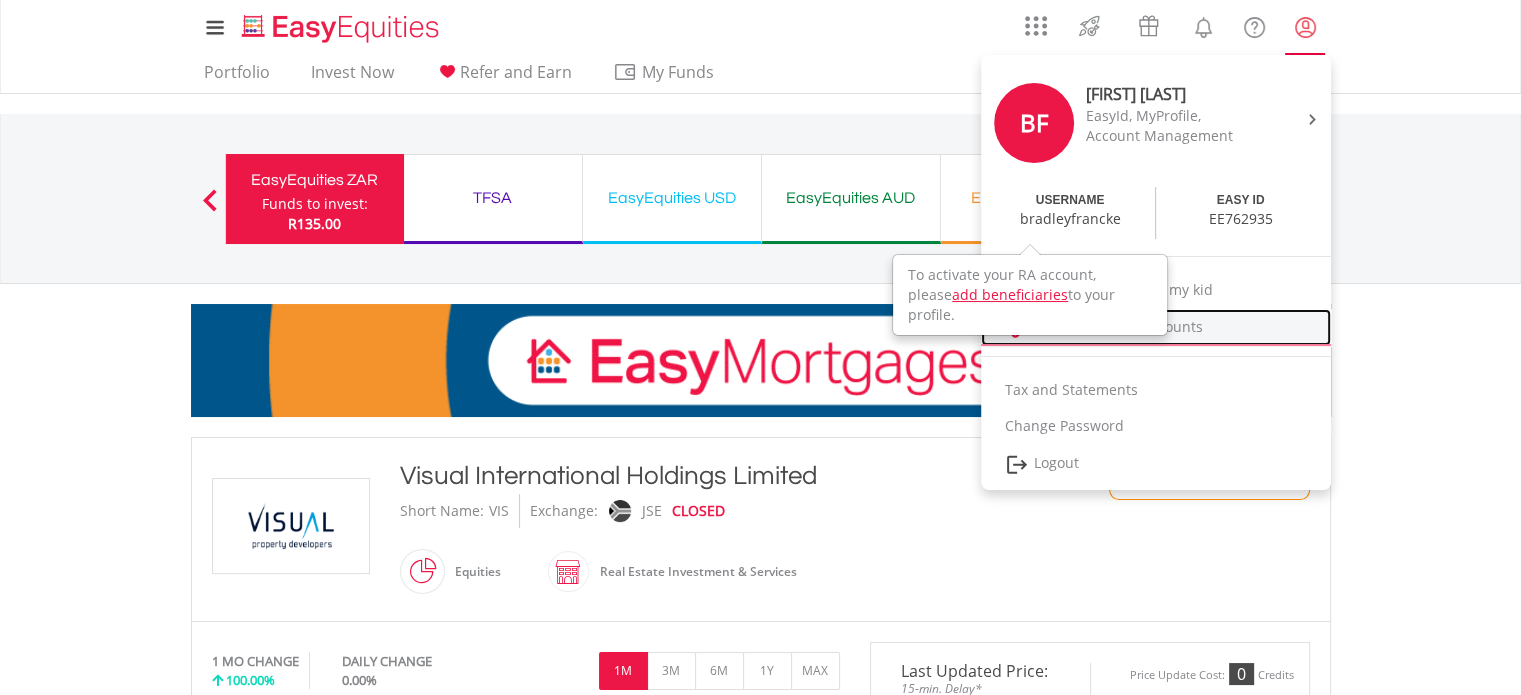 click on "Manage linked accounts" at bounding box center [1156, 327] 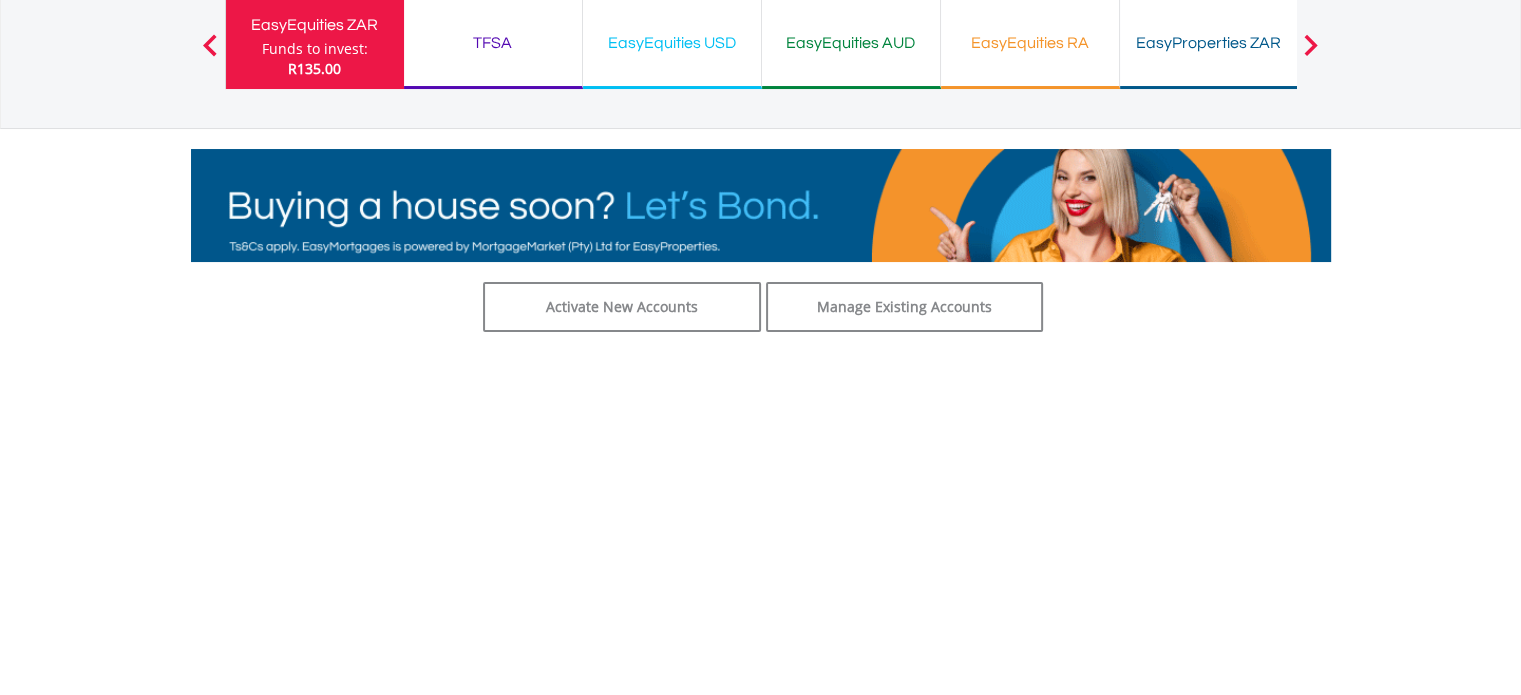 scroll, scrollTop: 156, scrollLeft: 0, axis: vertical 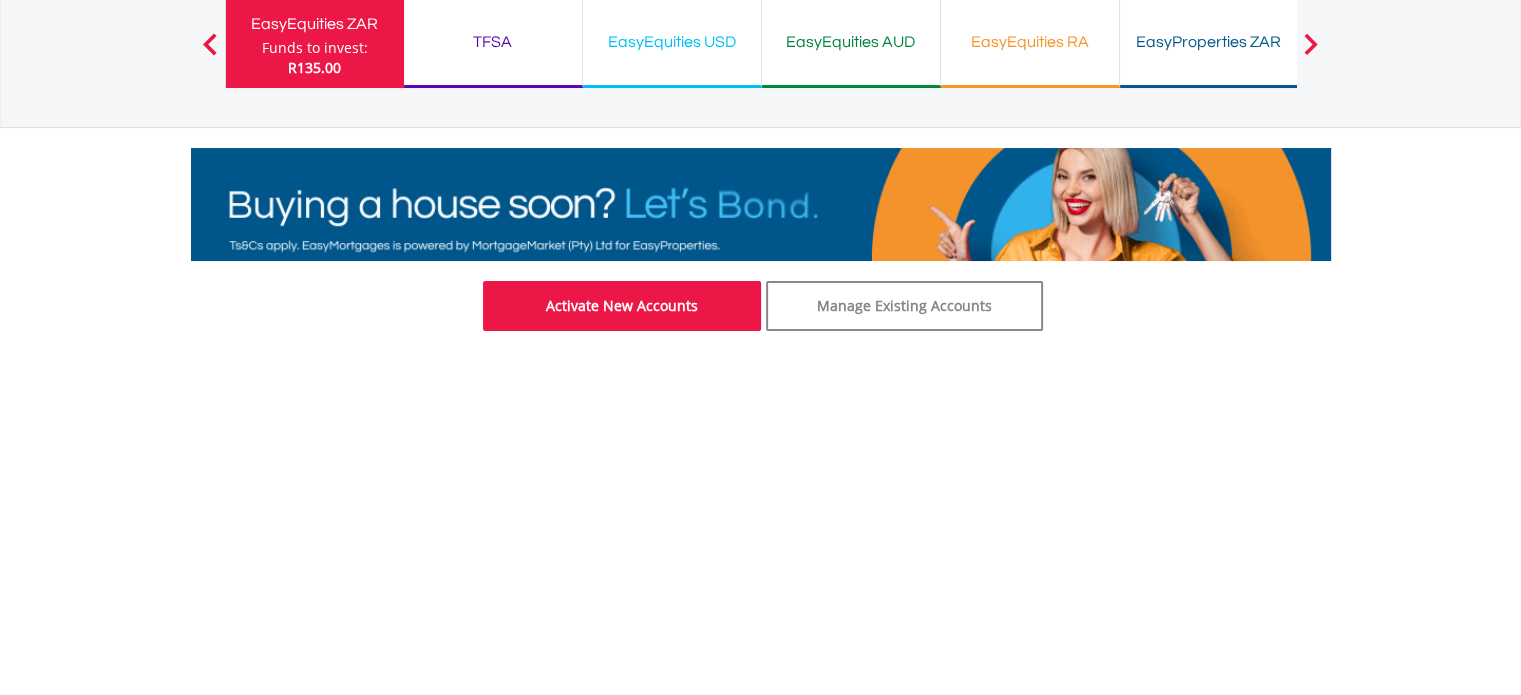click on "Activate New Accounts" at bounding box center [622, 306] 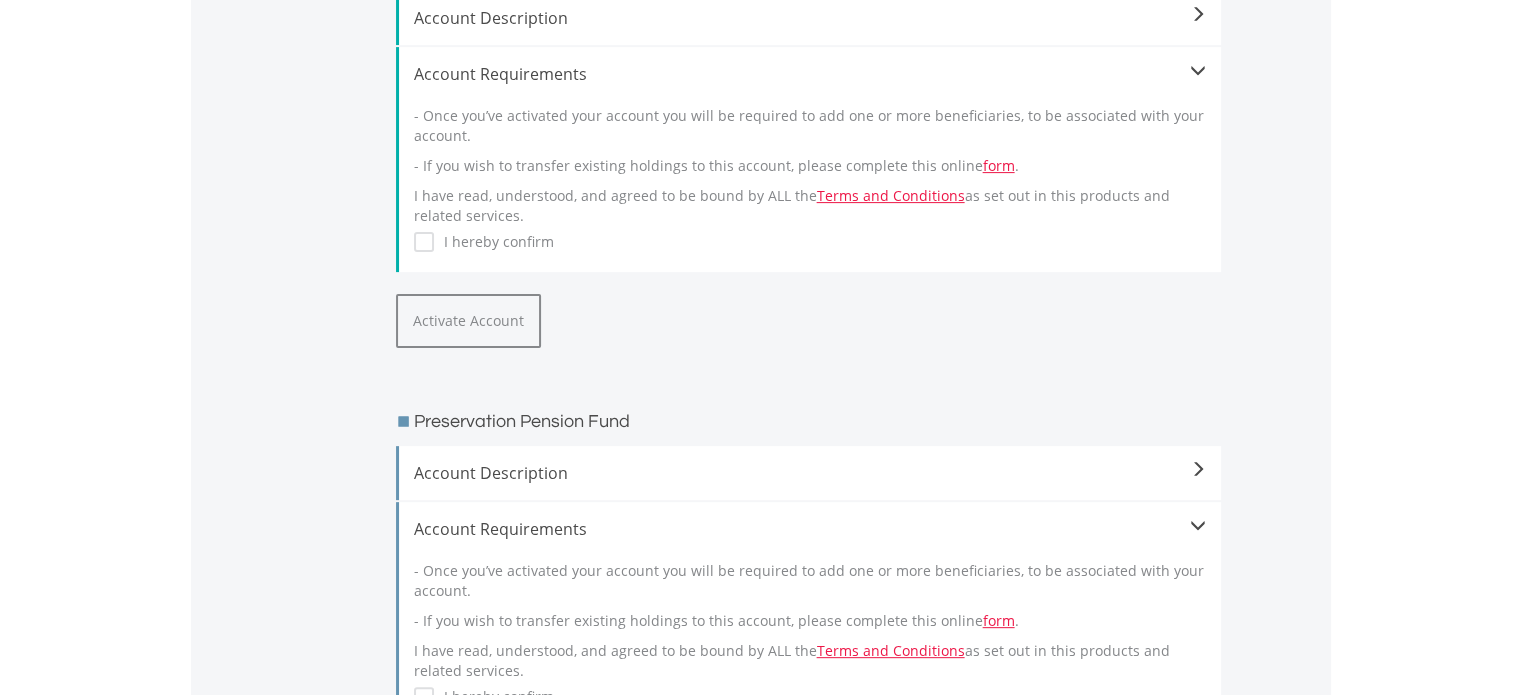 scroll, scrollTop: 0, scrollLeft: 0, axis: both 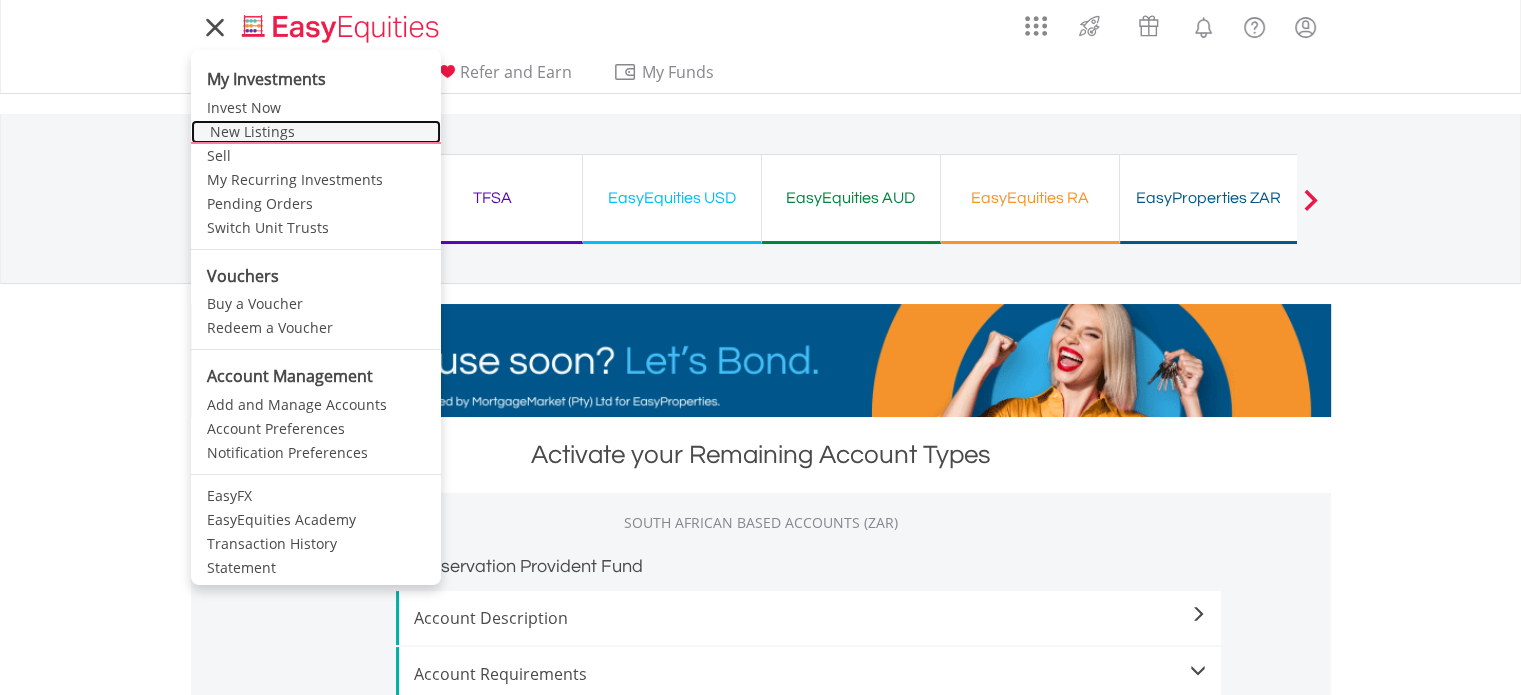 click on "New Listings" at bounding box center [316, 132] 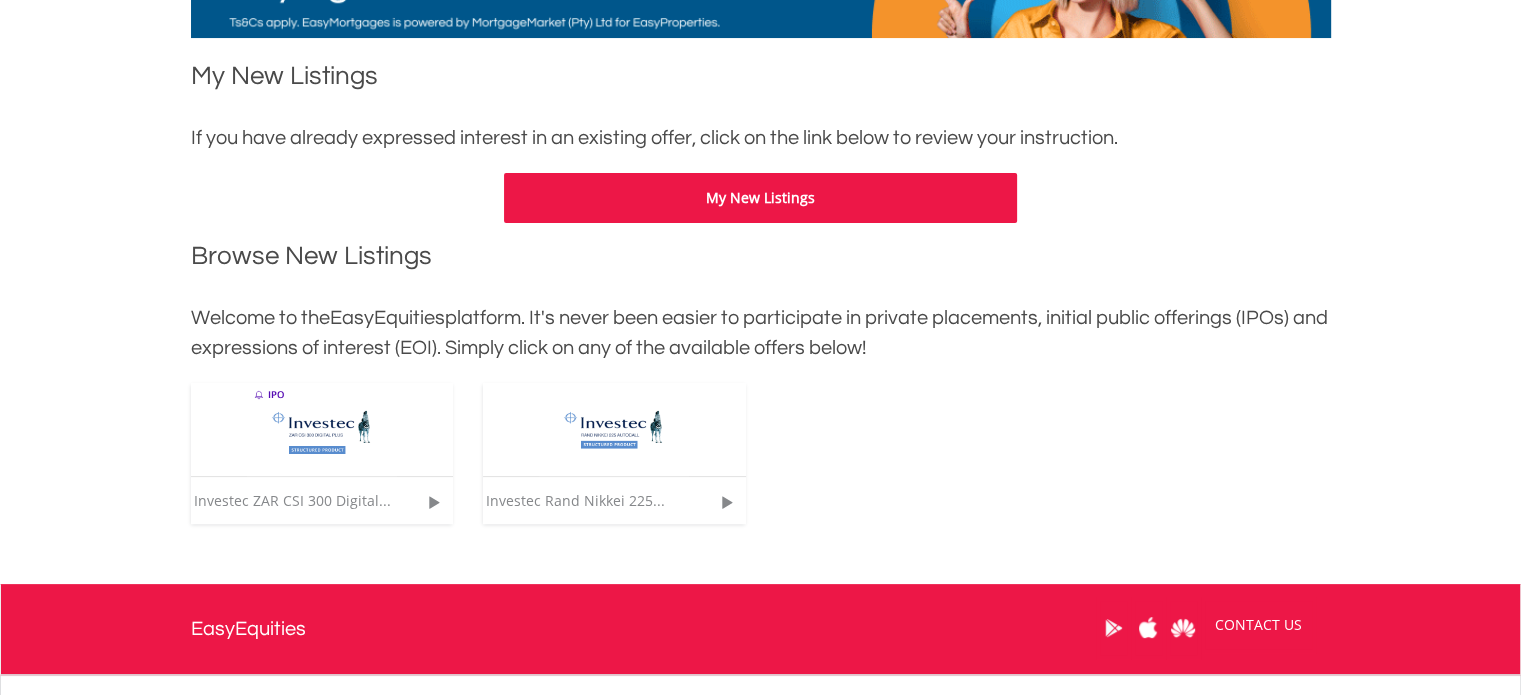 scroll, scrollTop: 380, scrollLeft: 0, axis: vertical 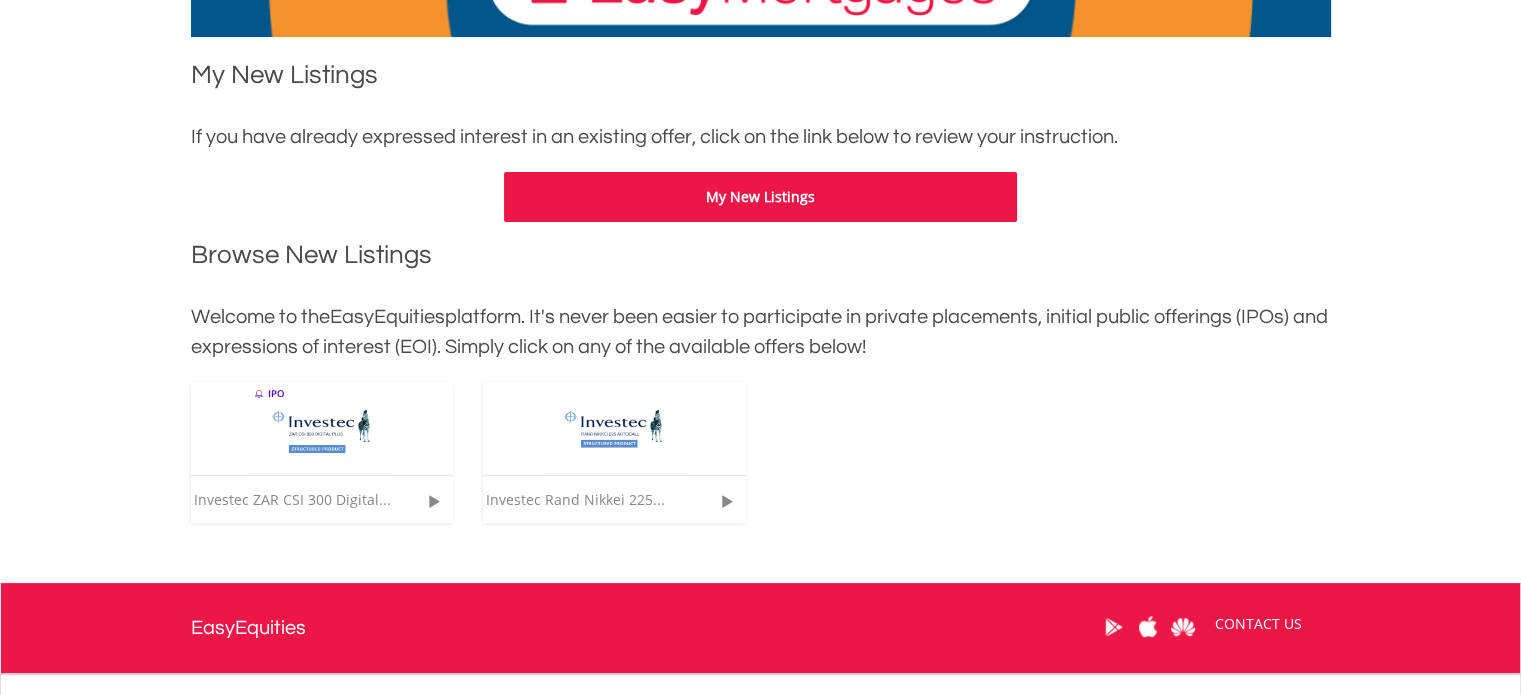 click on "My New Listings" at bounding box center (760, 197) 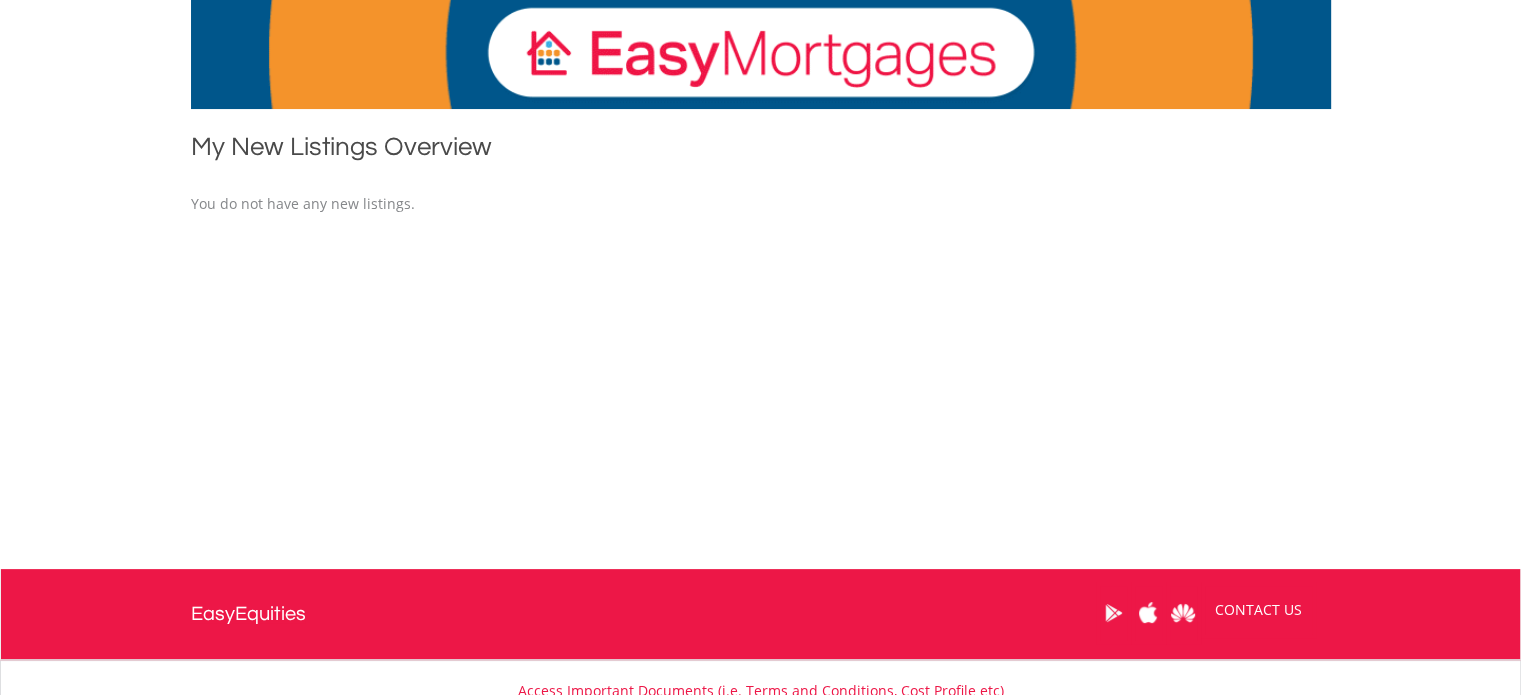 scroll, scrollTop: 315, scrollLeft: 0, axis: vertical 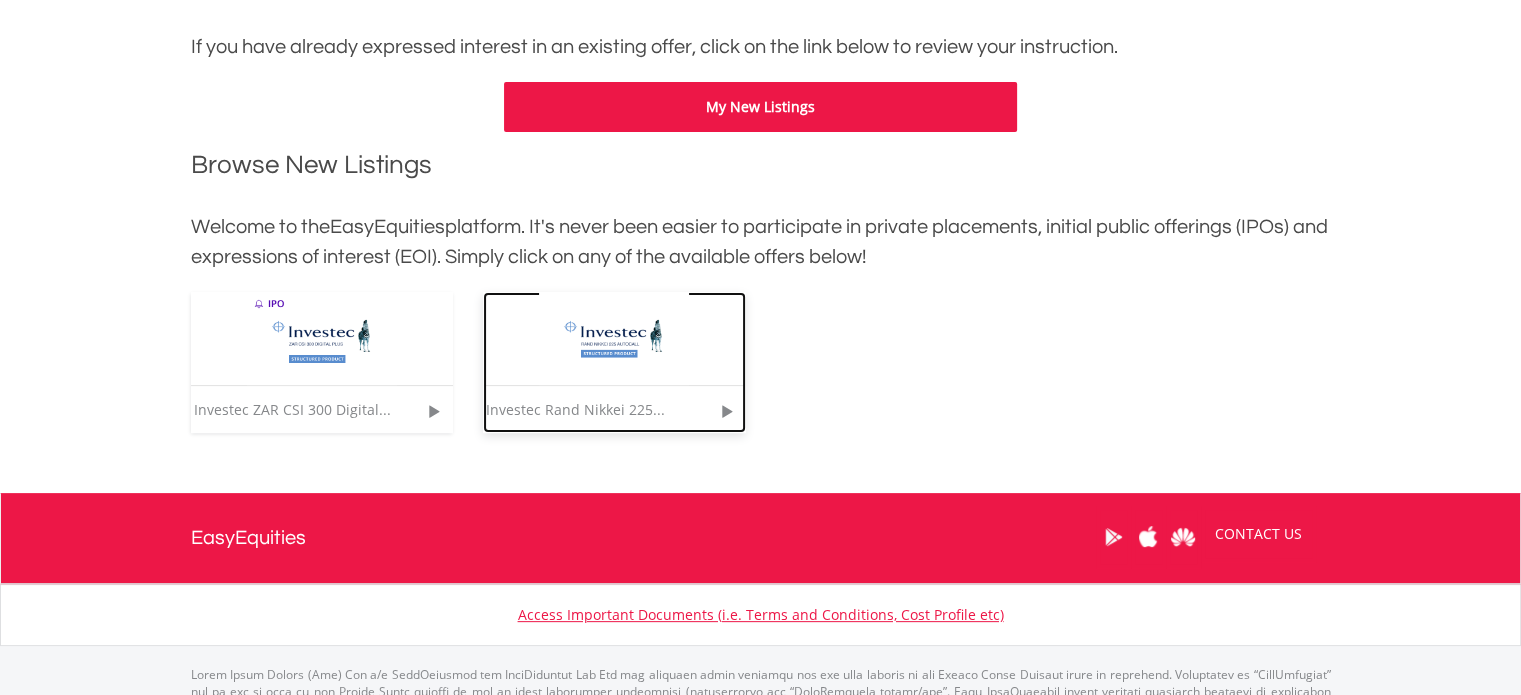 click at bounding box center (614, 338) 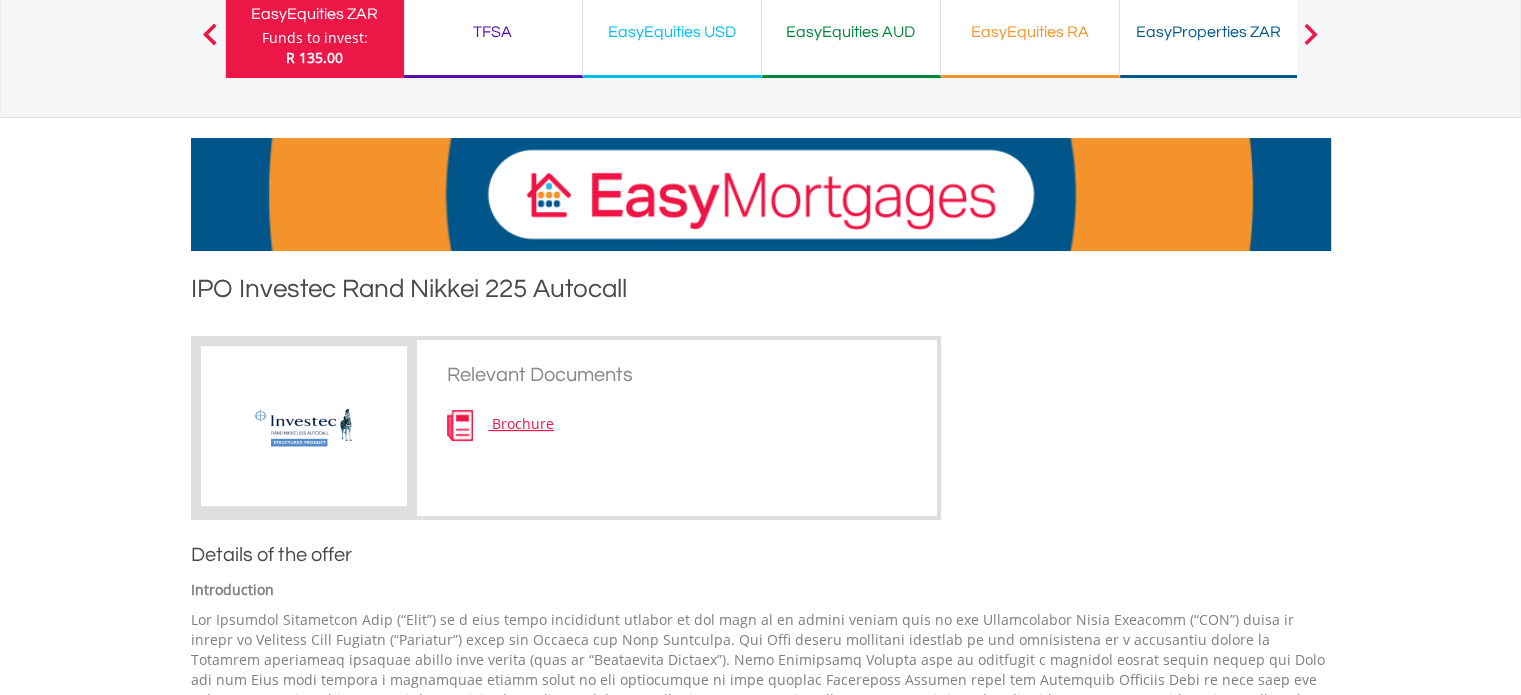 scroll, scrollTop: 0, scrollLeft: 0, axis: both 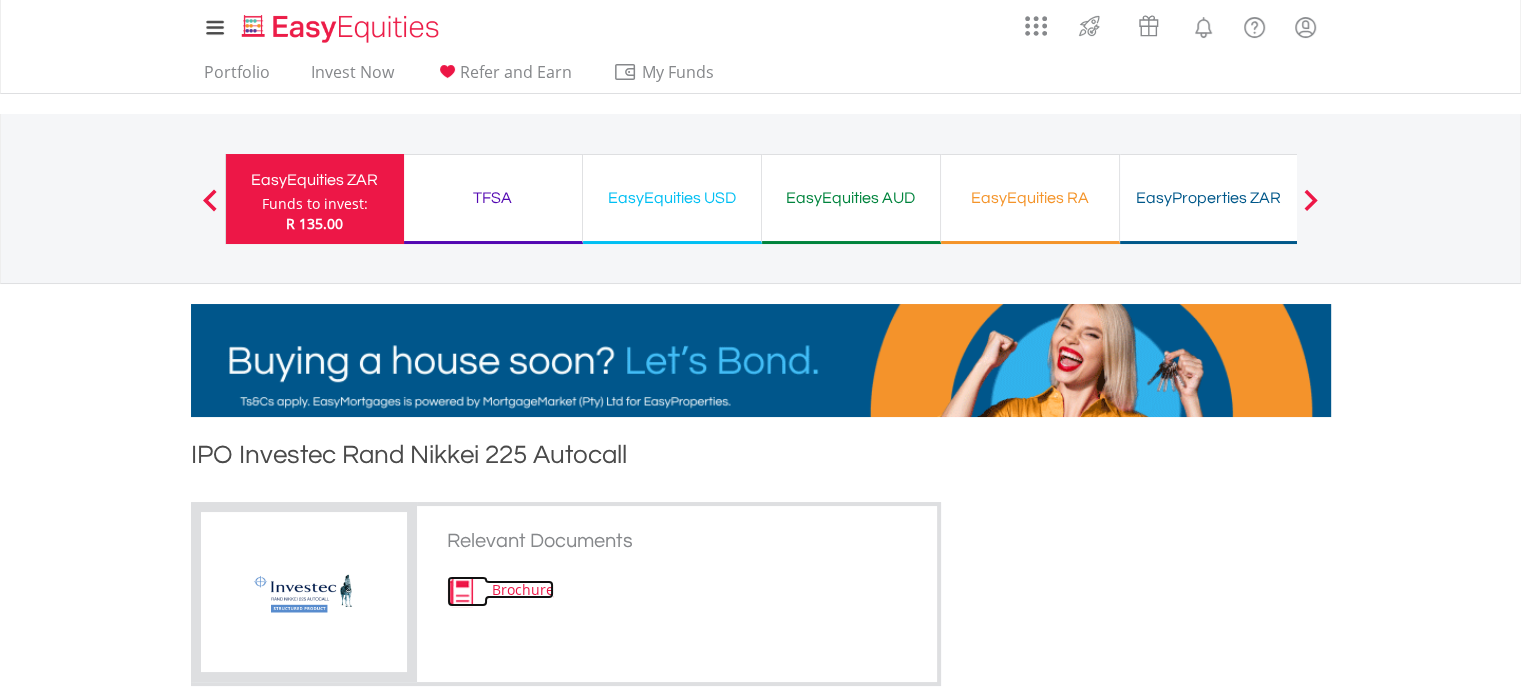 click on "Brochure" at bounding box center (523, 589) 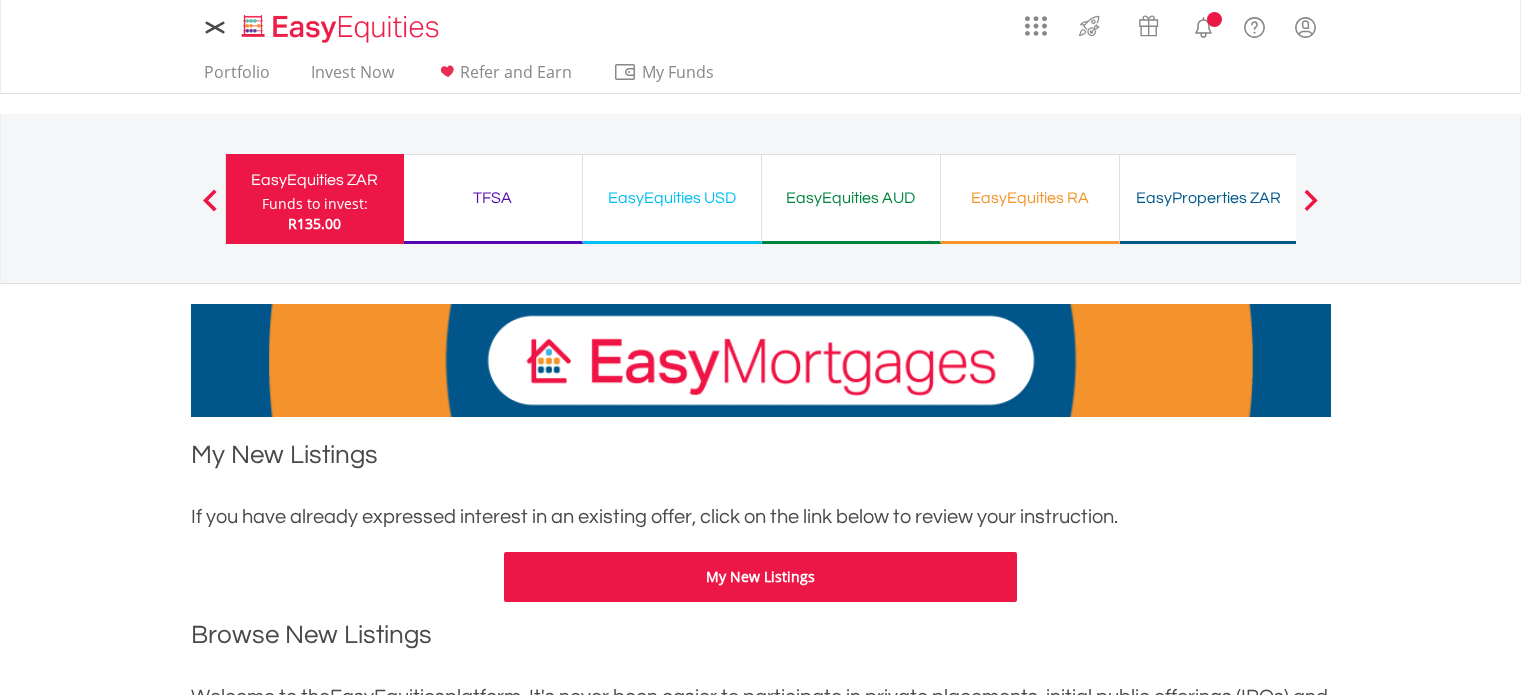 scroll, scrollTop: 534, scrollLeft: 0, axis: vertical 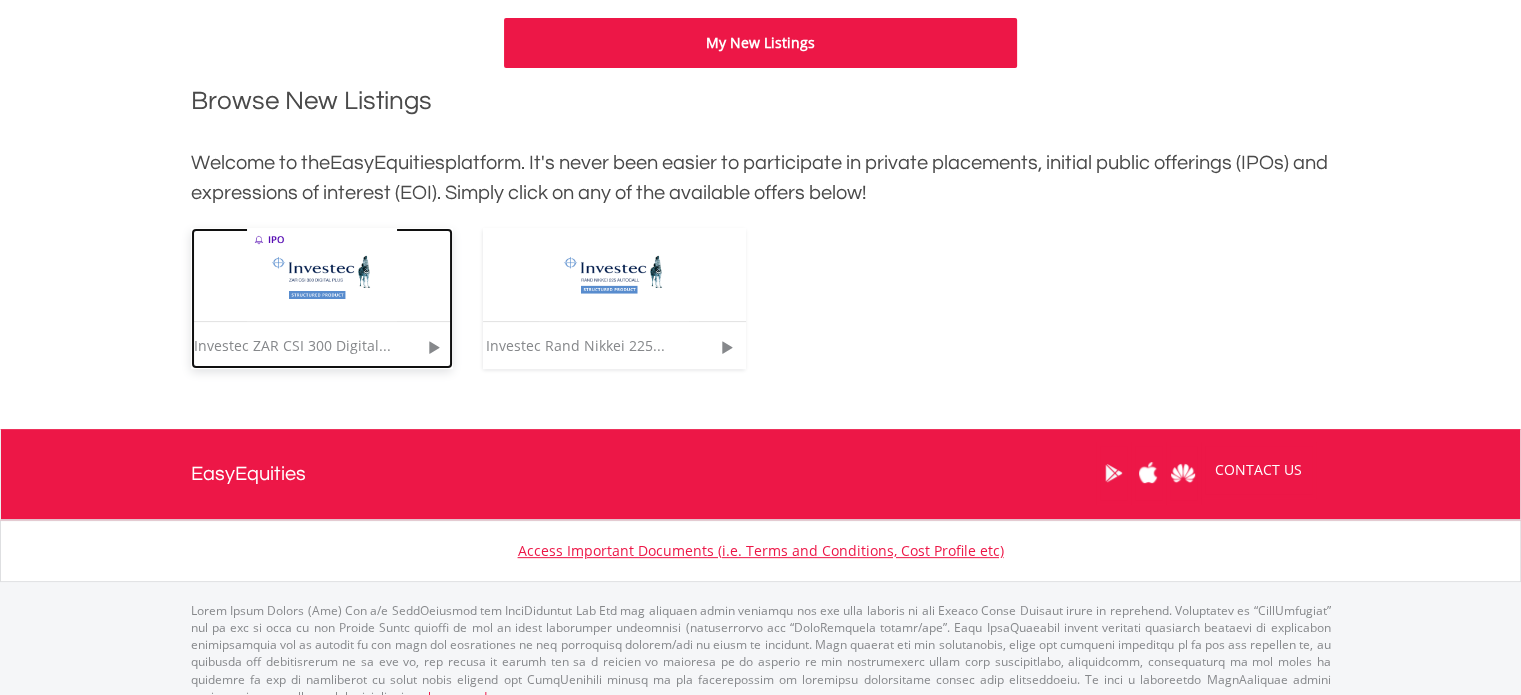 click on "Investec ZAR CSI 300 Digital..." at bounding box center (296, 346) 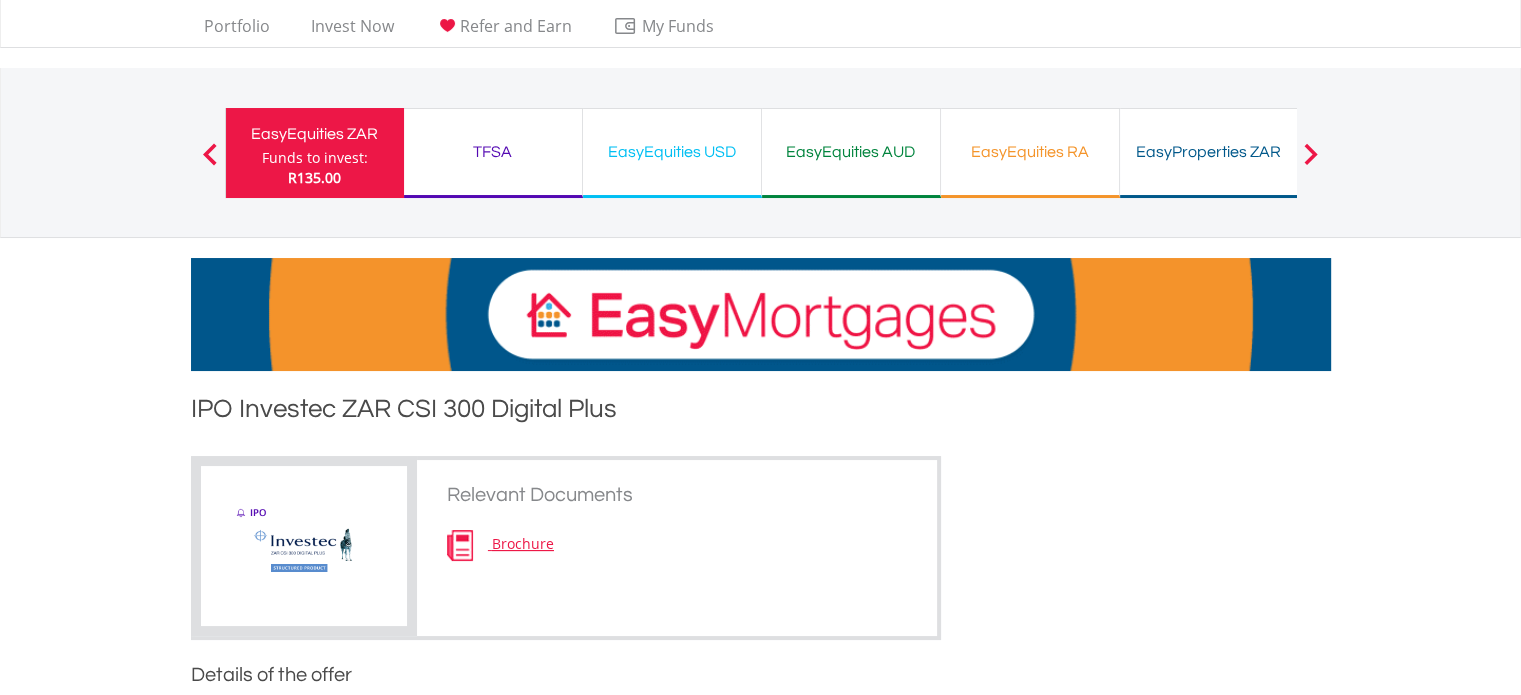 scroll, scrollTop: 47, scrollLeft: 0, axis: vertical 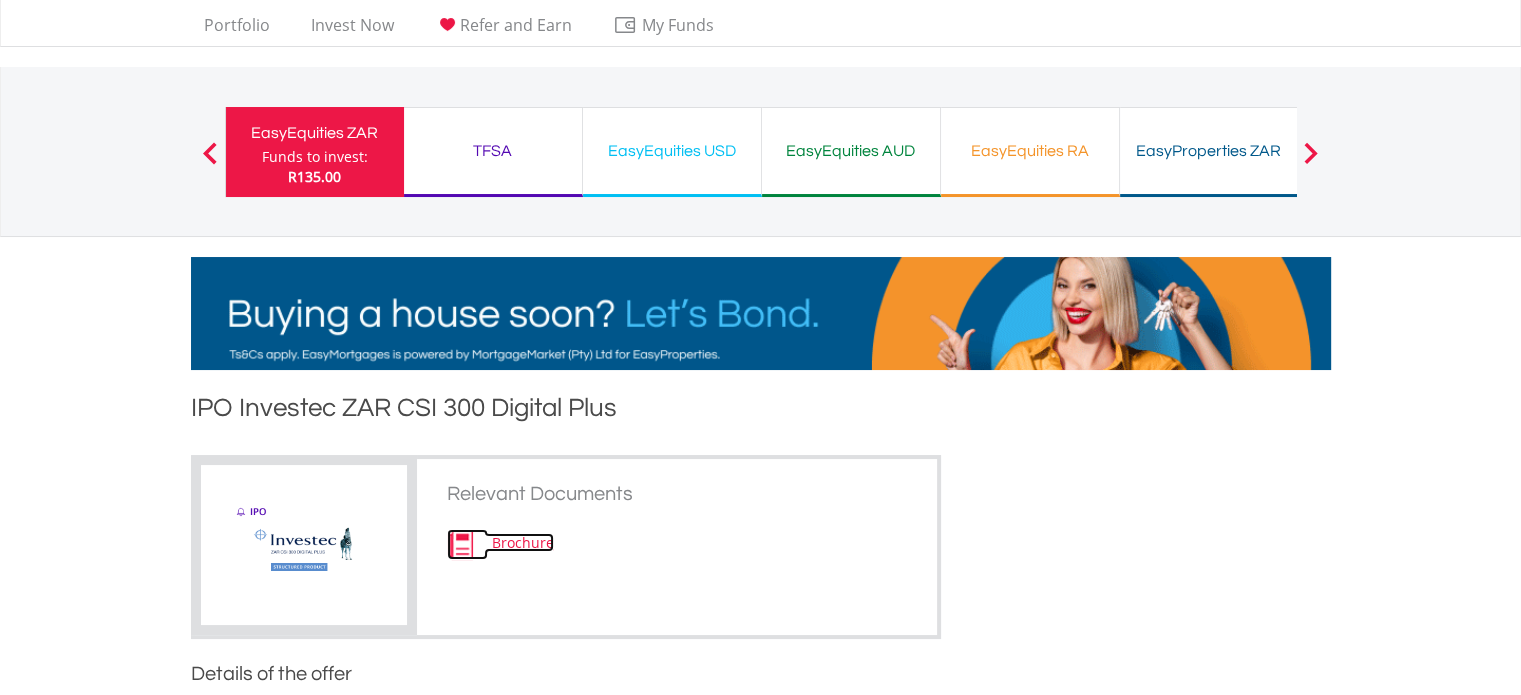 click on "Brochure" at bounding box center (523, 542) 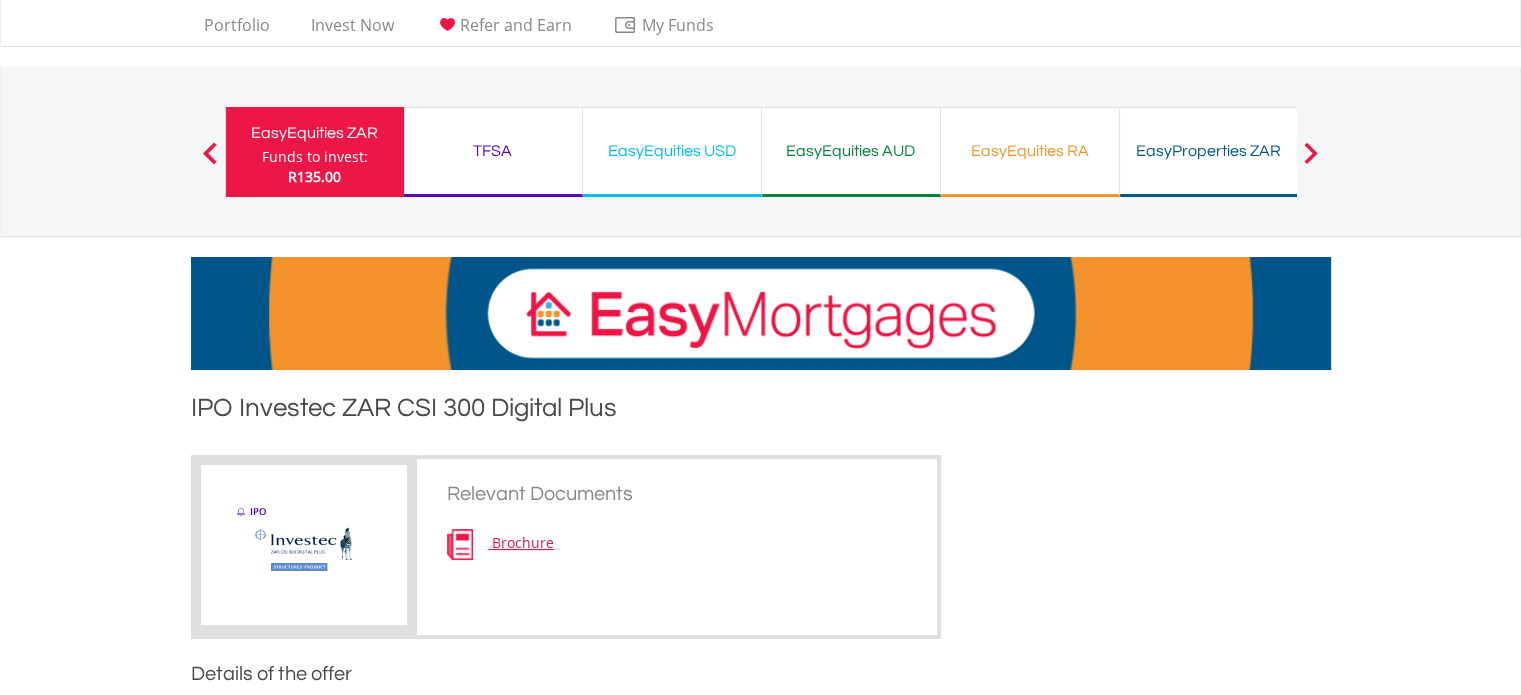 click on "EasyEquities ZAR
Funds to invest:
R135.00" at bounding box center [314, 152] 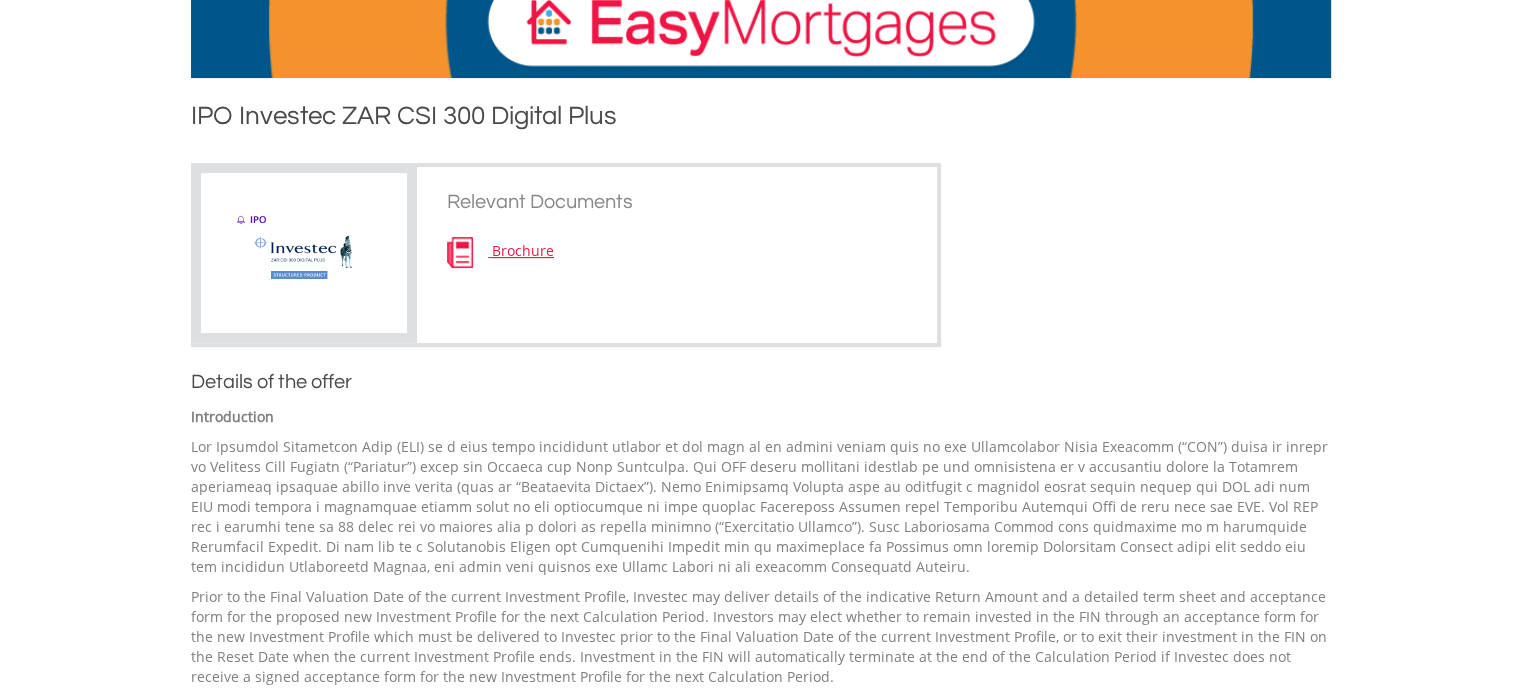 scroll, scrollTop: 0, scrollLeft: 0, axis: both 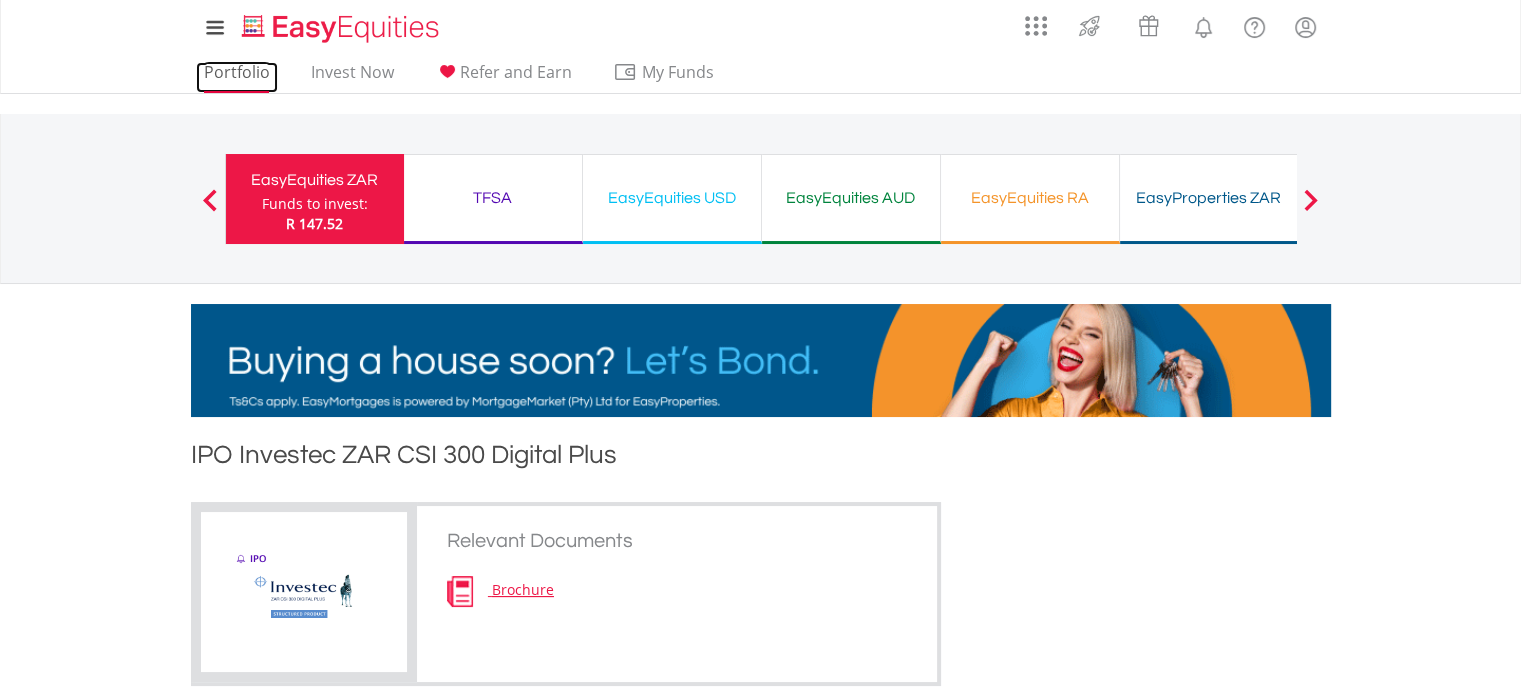 click on "Portfolio" at bounding box center [237, 77] 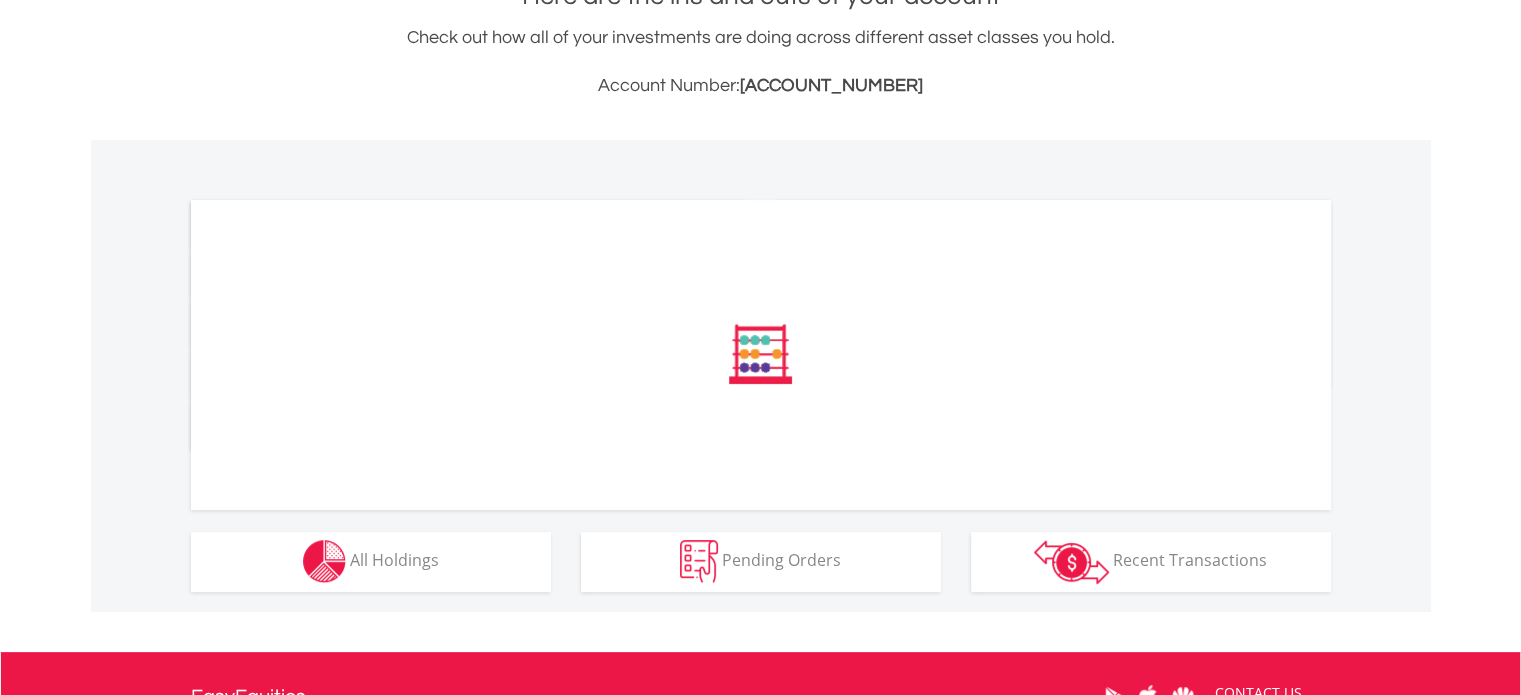 scroll, scrollTop: 480, scrollLeft: 0, axis: vertical 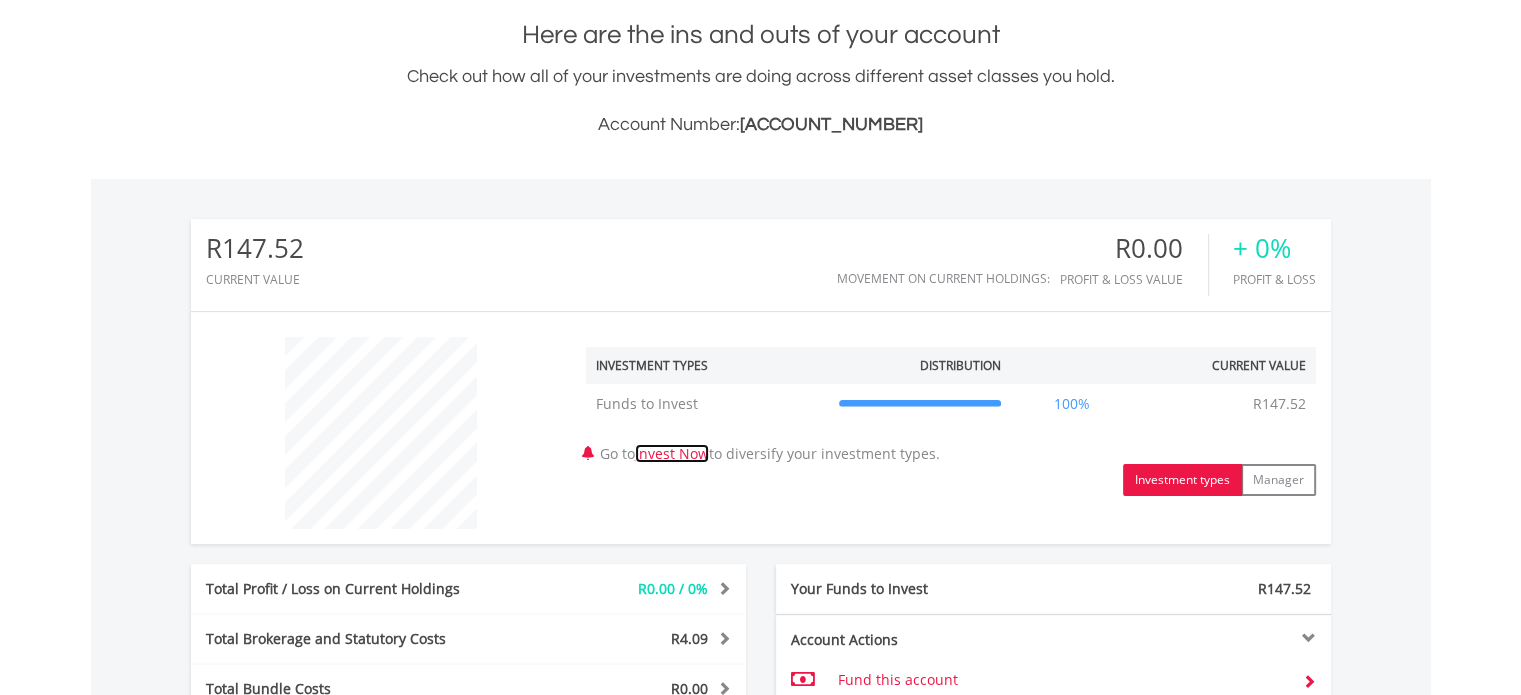 click on "Invest Now" at bounding box center (672, 453) 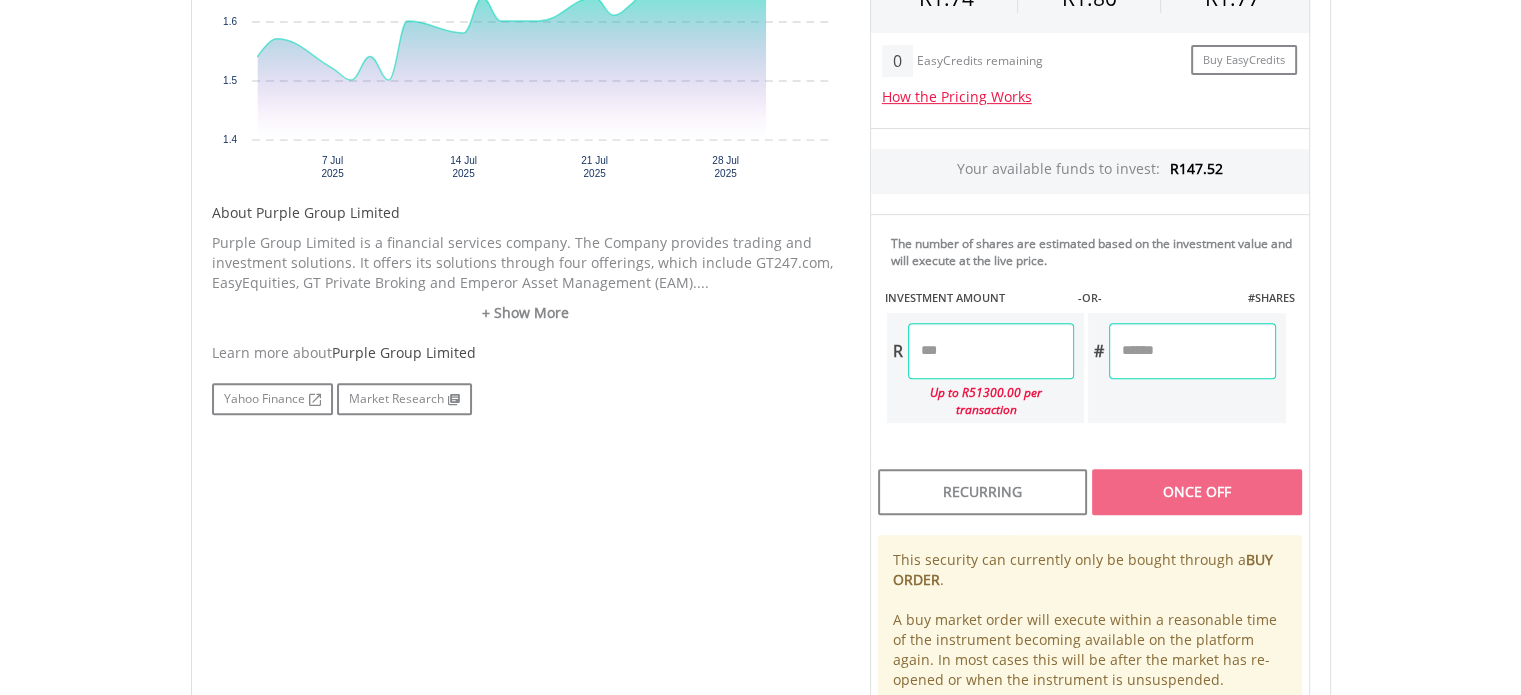 scroll, scrollTop: 820, scrollLeft: 0, axis: vertical 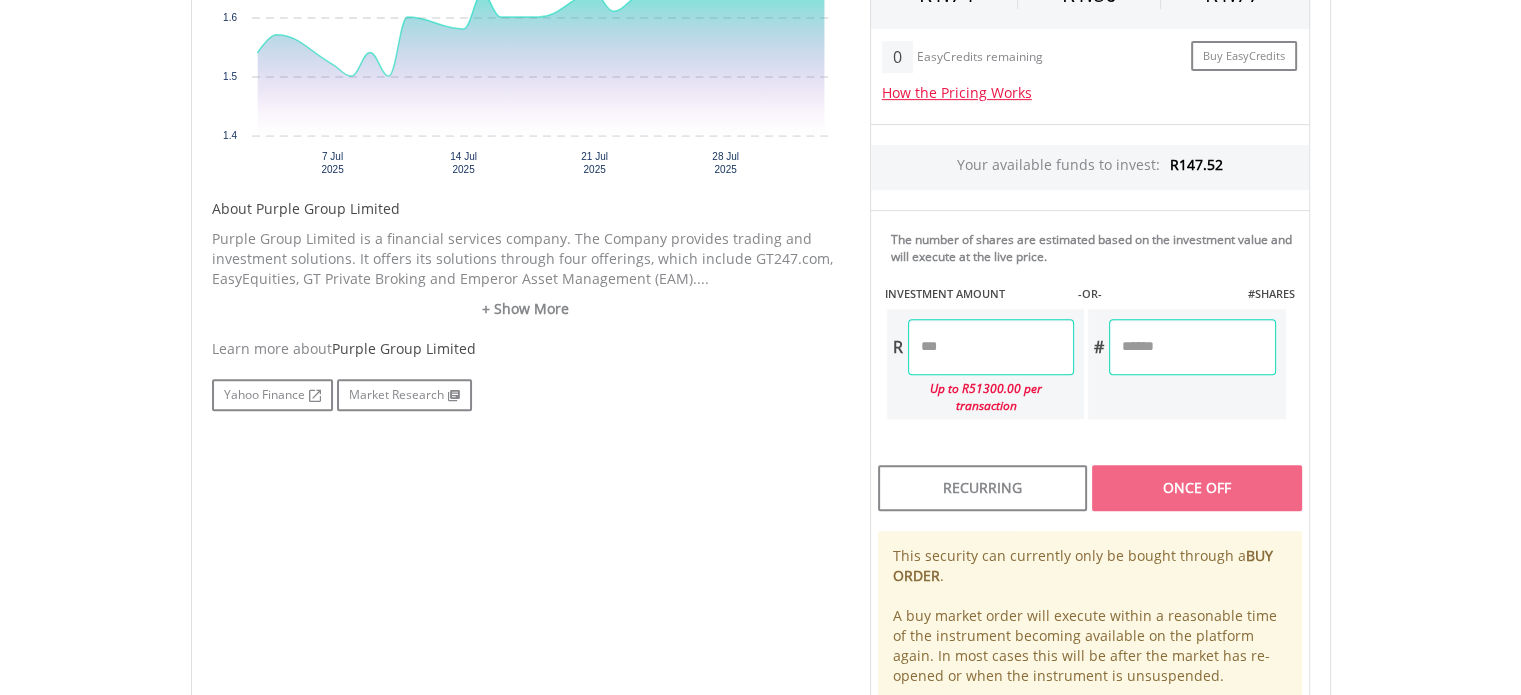 click at bounding box center (991, 347) 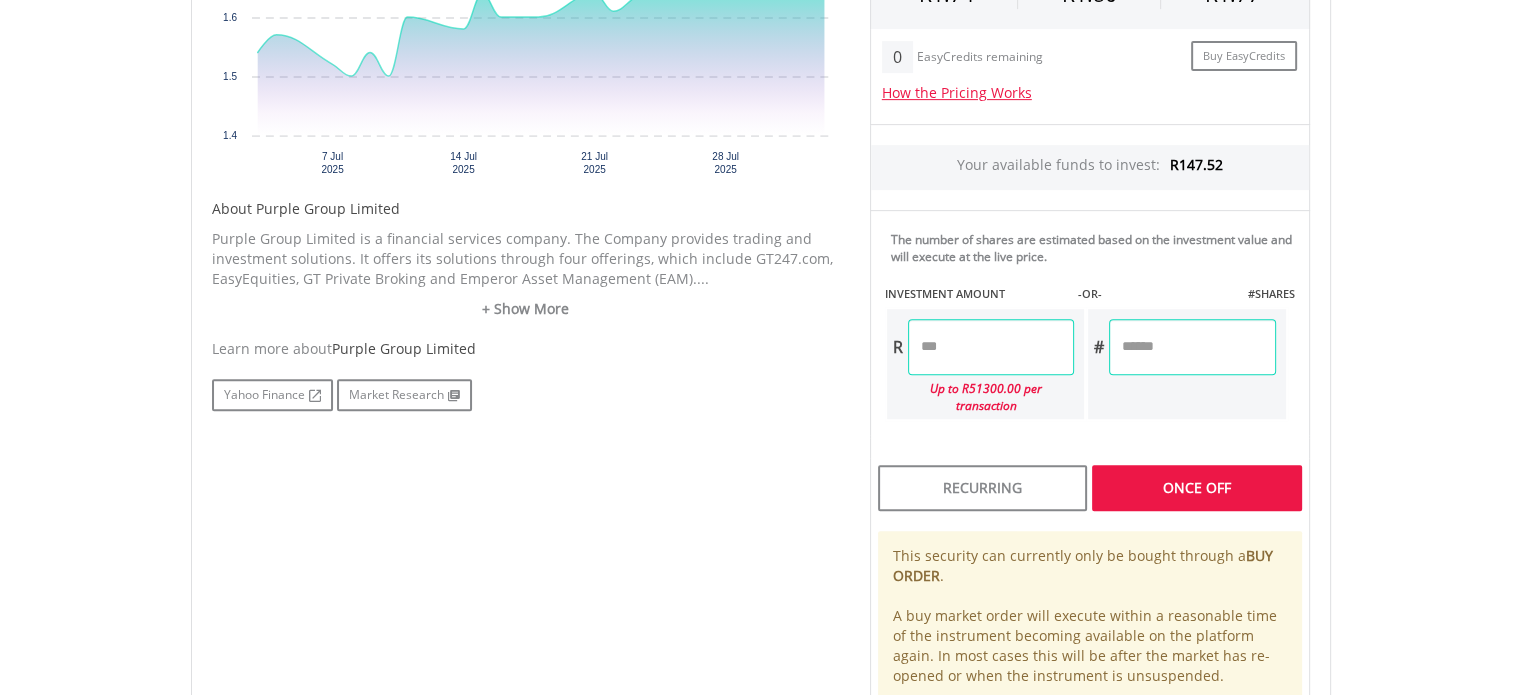 type on "******" 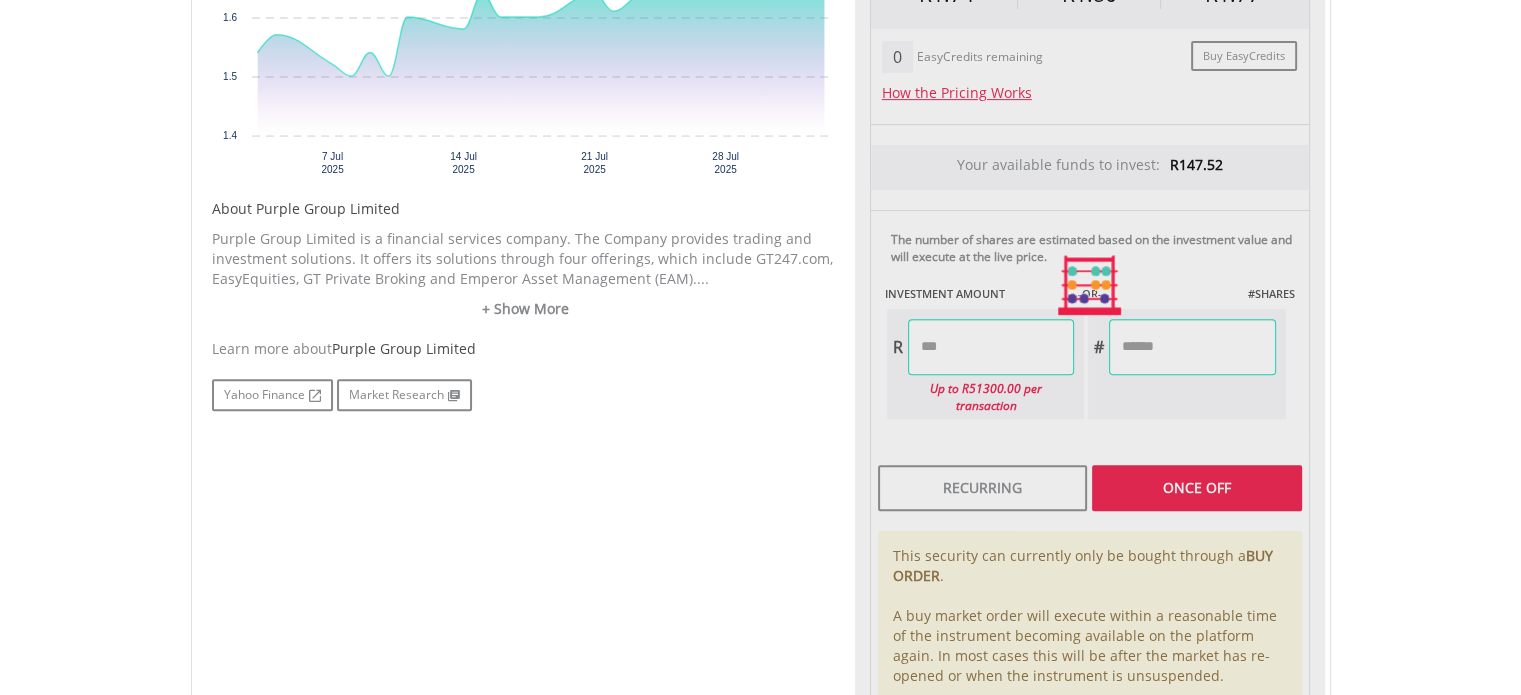 click on "Last Updated Price:
15-min. Delay*
Price Update Cost:
0
Credits
Market Closed
SELLING AT (BID)
BUYING AT                     (ASK)
LAST PRICE
R1.74
R1.80
R1.77
0
EasyCredits remaining
R" at bounding box center (1090, 286) 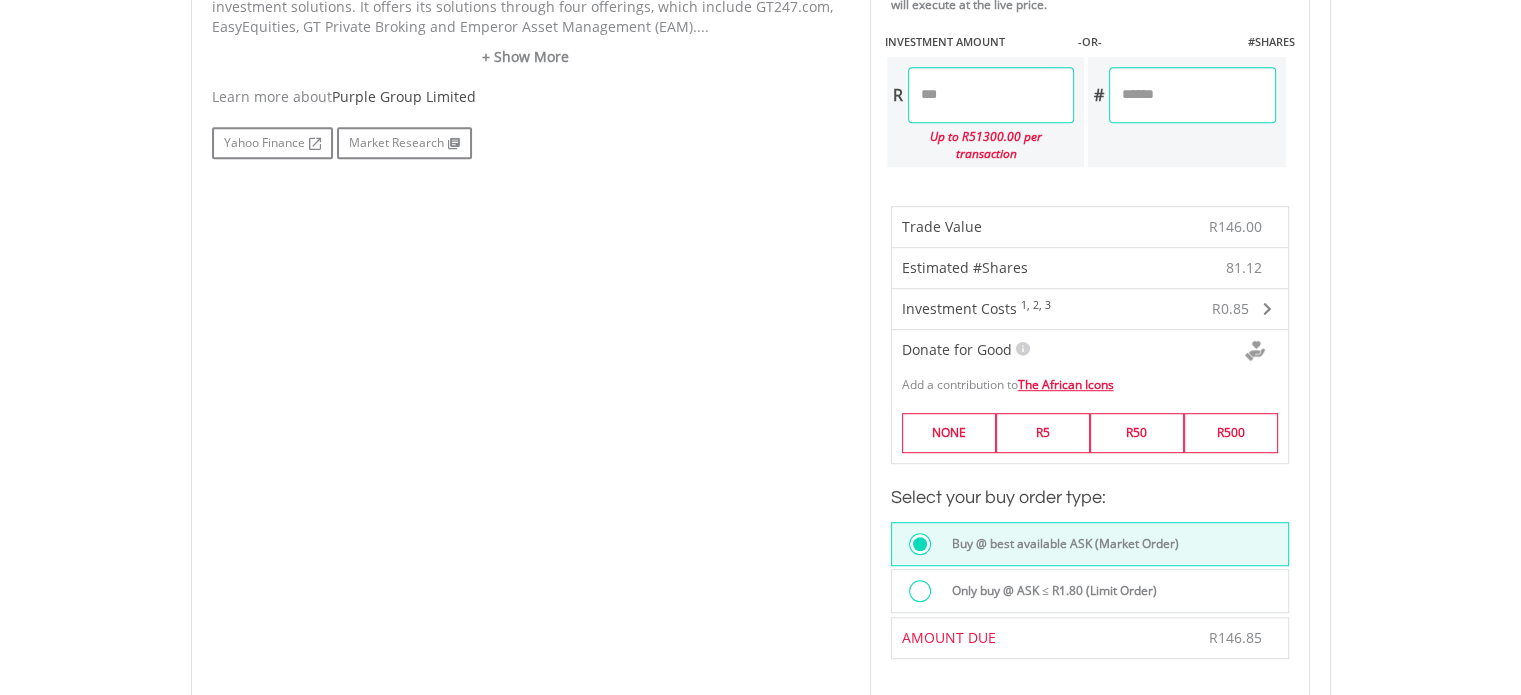 scroll, scrollTop: 1072, scrollLeft: 0, axis: vertical 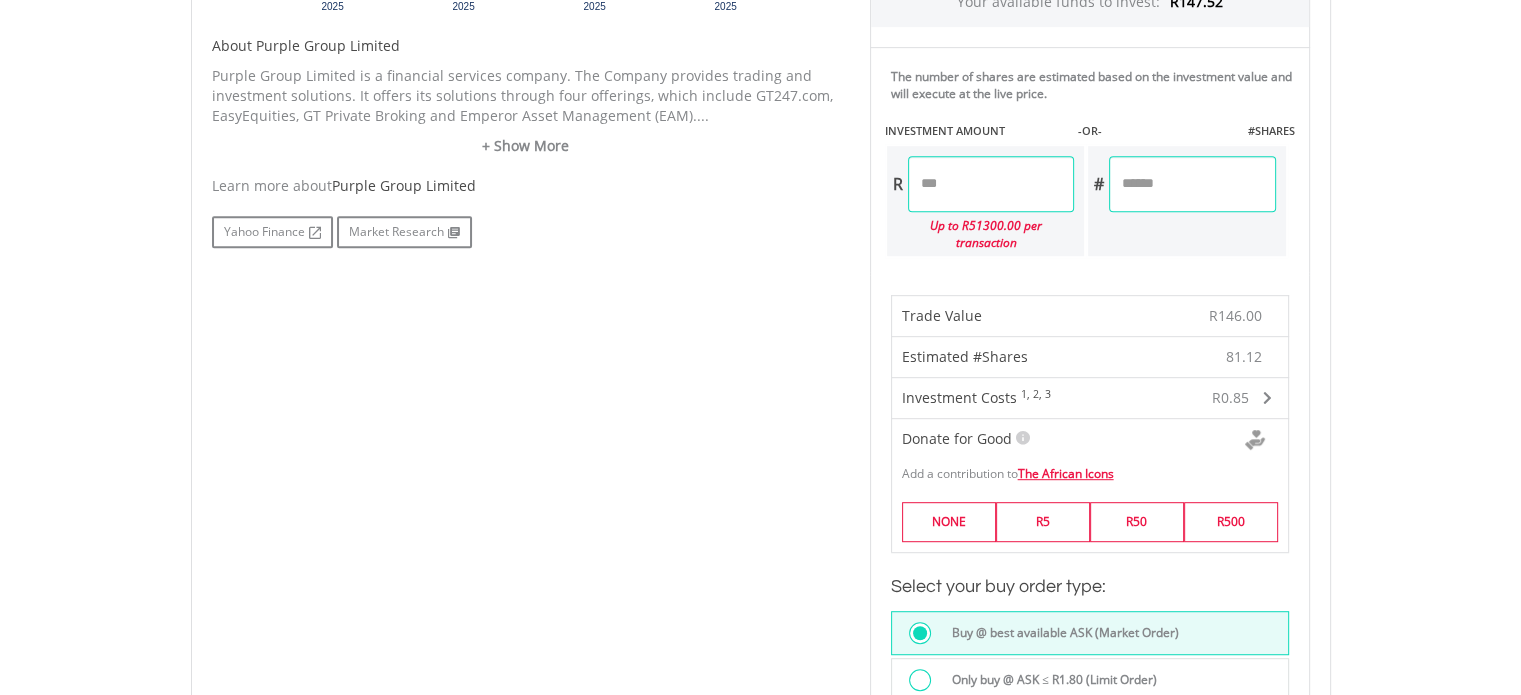 click on "******" at bounding box center [991, 184] 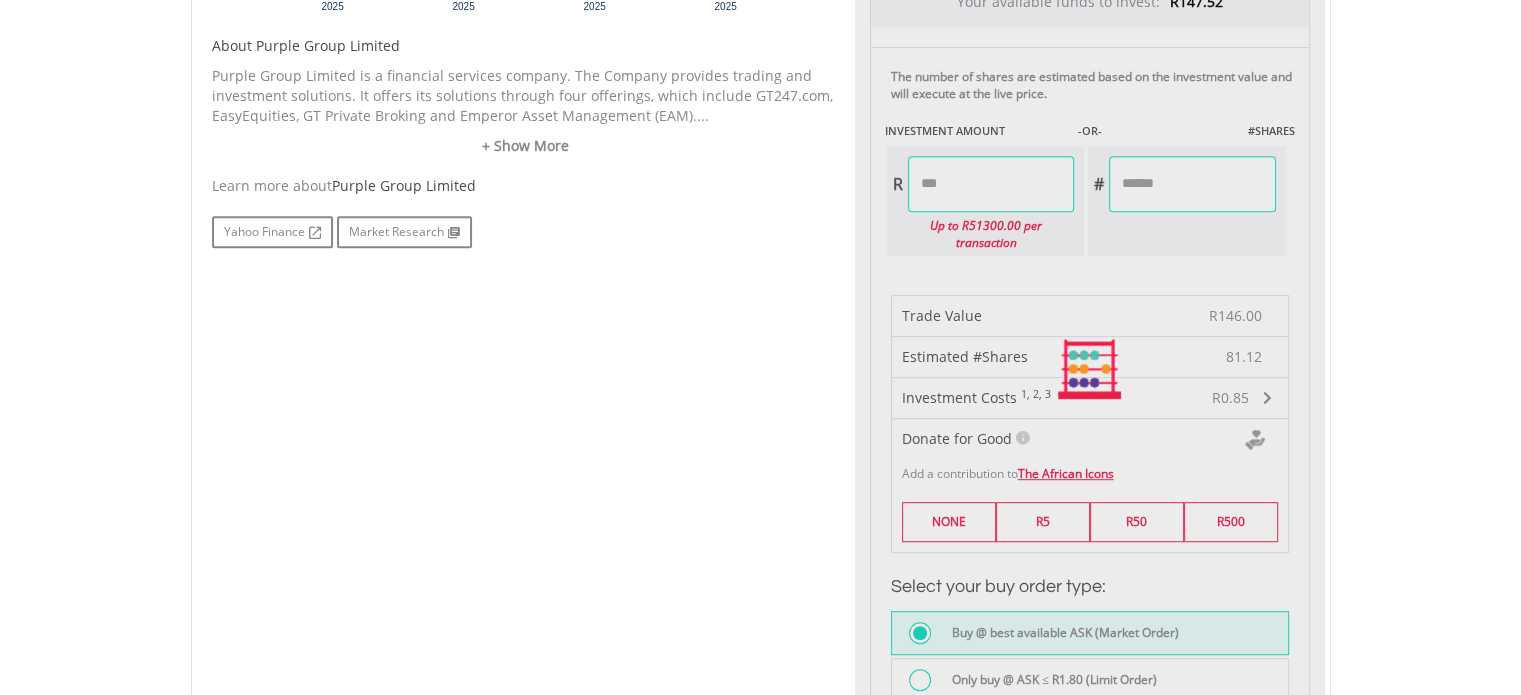 type on "*******" 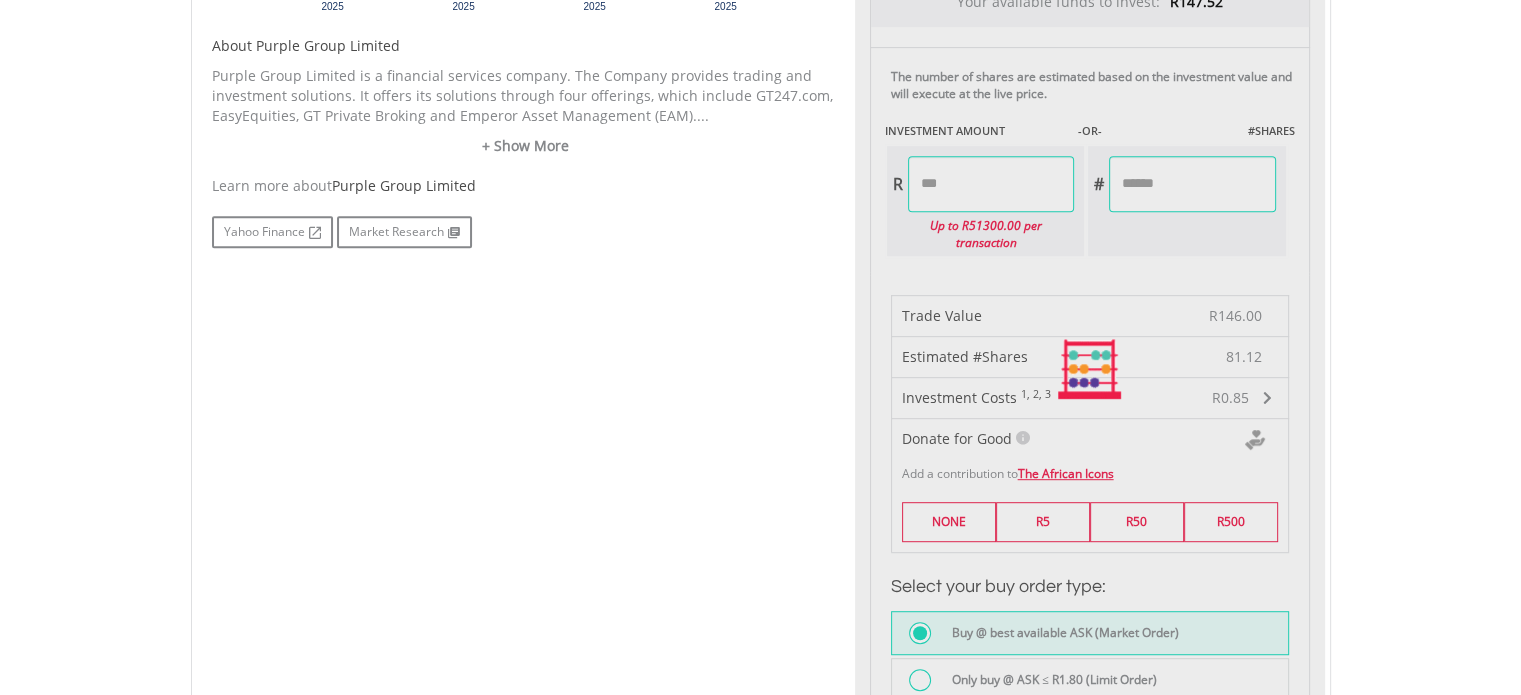 click on "Last Updated Price:
15-min. Delay*
Price Update Cost:
0
Credits
Market Closed
SELLING AT (BID)
BUYING AT                     (ASK)
LAST PRICE
R1.74
R1.80
R1.77
0
EasyCredits remaining
R" at bounding box center [1090, 369] 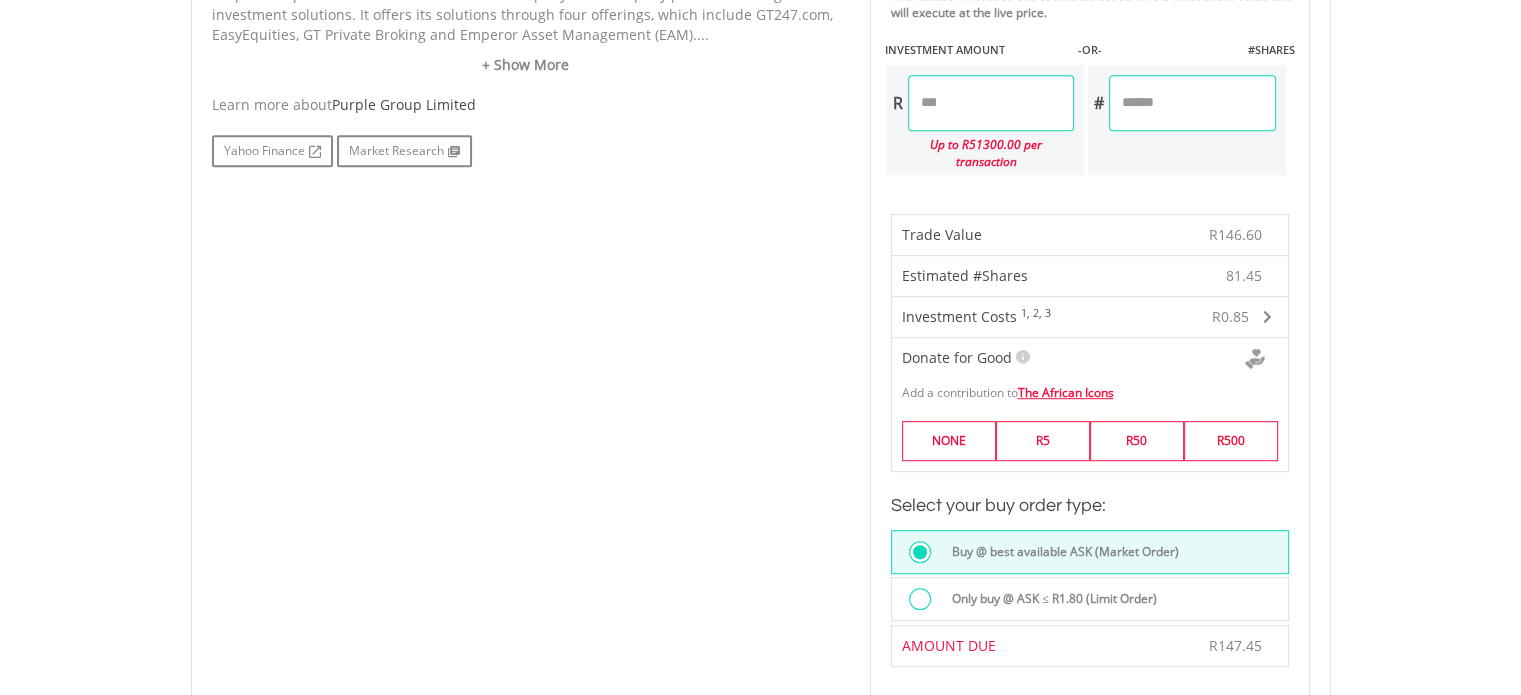 scroll, scrollTop: 1075, scrollLeft: 0, axis: vertical 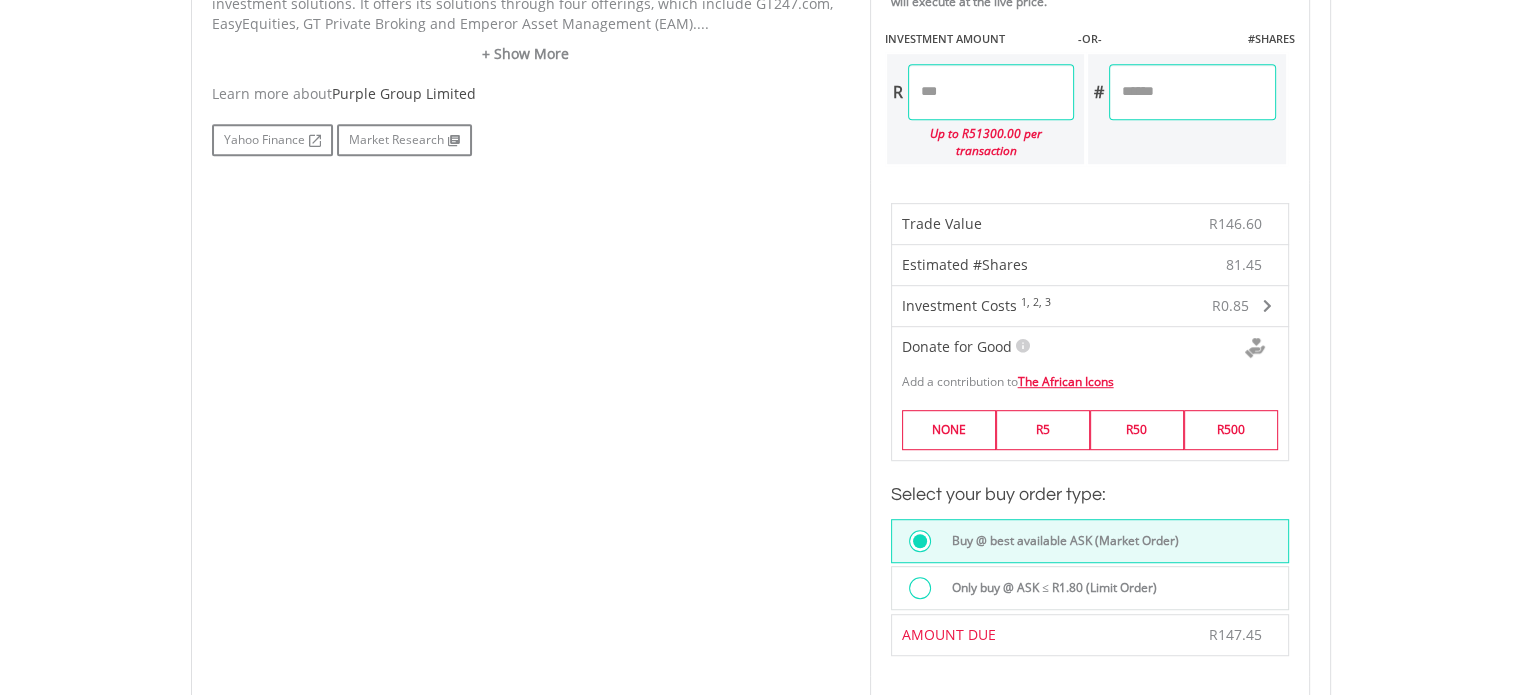 click on "******" at bounding box center (991, 92) 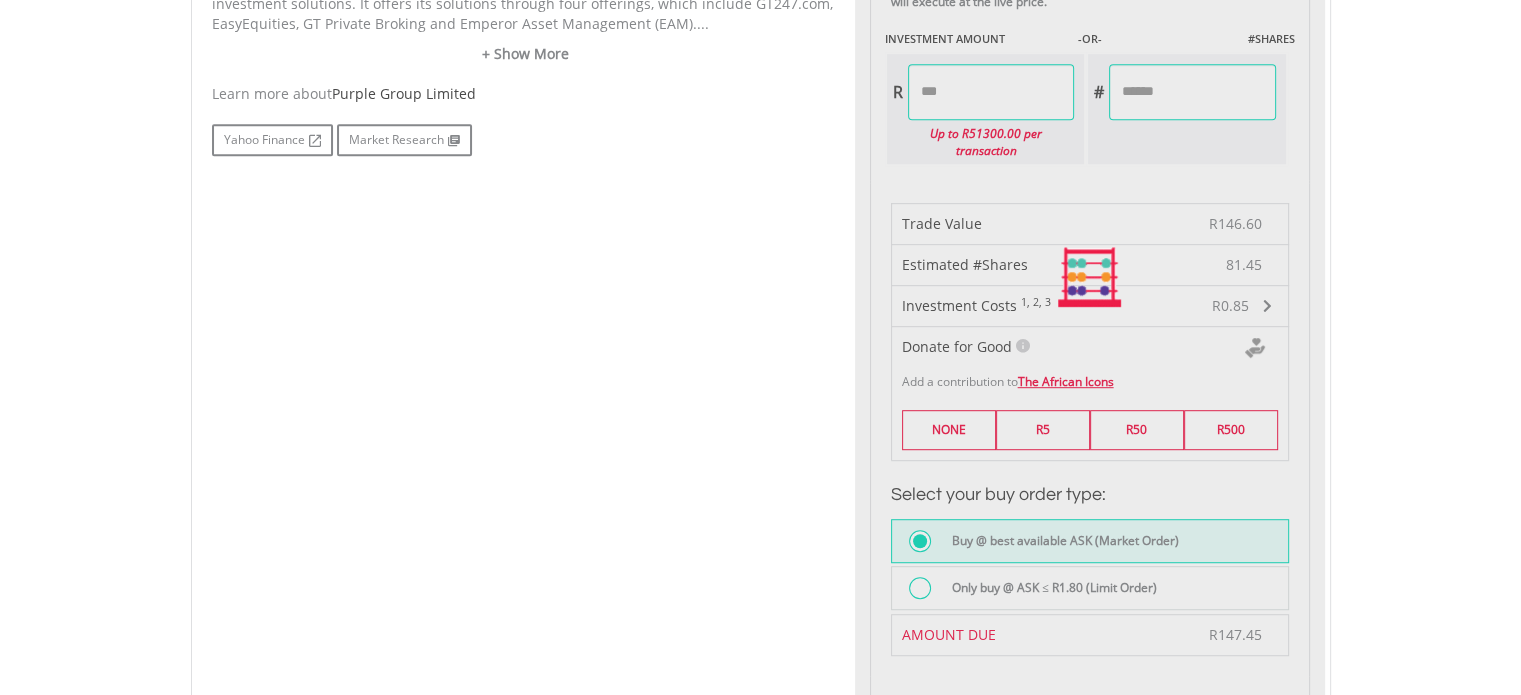 click on "Last Updated Price:
15-min. Delay*
Price Update Cost:
0
Credits
Market Closed
SELLING AT (BID)
BUYING AT                     (ASK)
LAST PRICE
R1.74
R1.80
R1.77
0
EasyCredits remaining
R" at bounding box center (1090, 277) 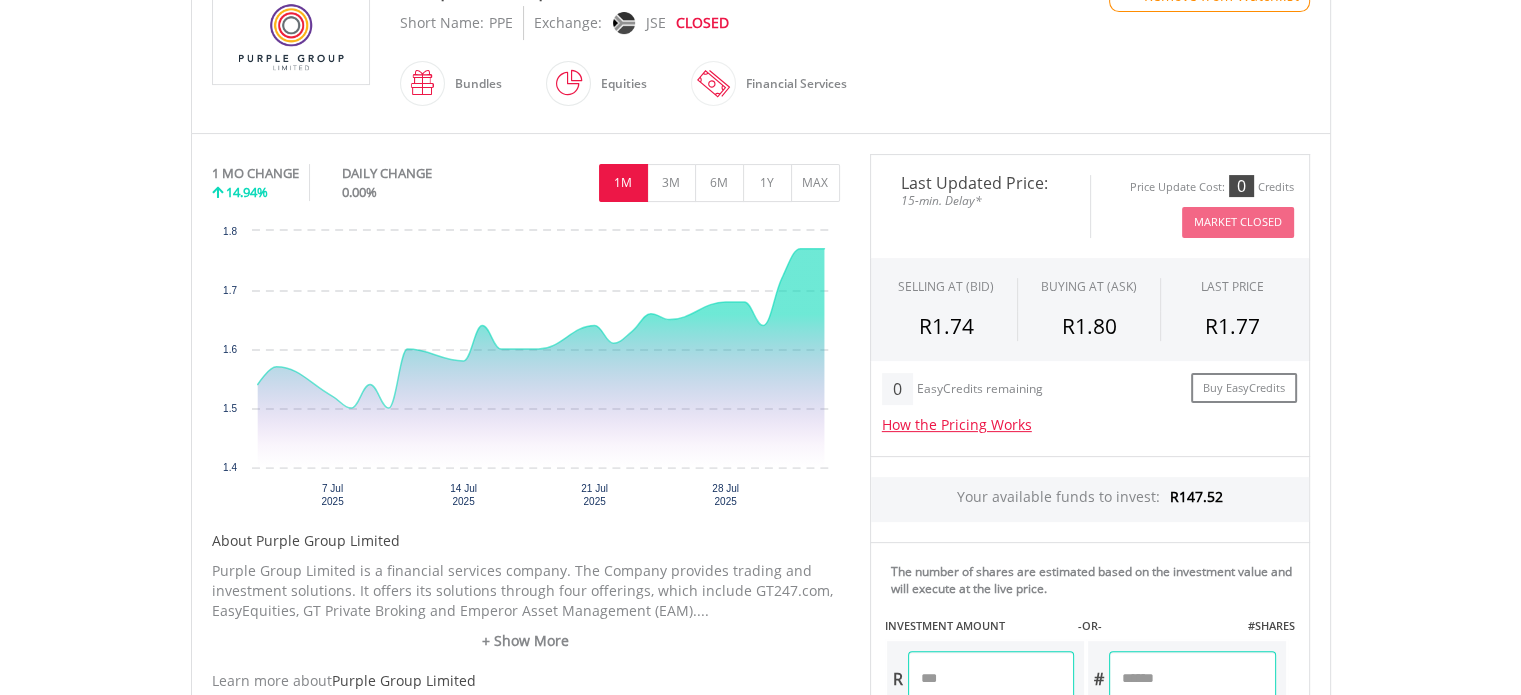 scroll, scrollTop: 508, scrollLeft: 0, axis: vertical 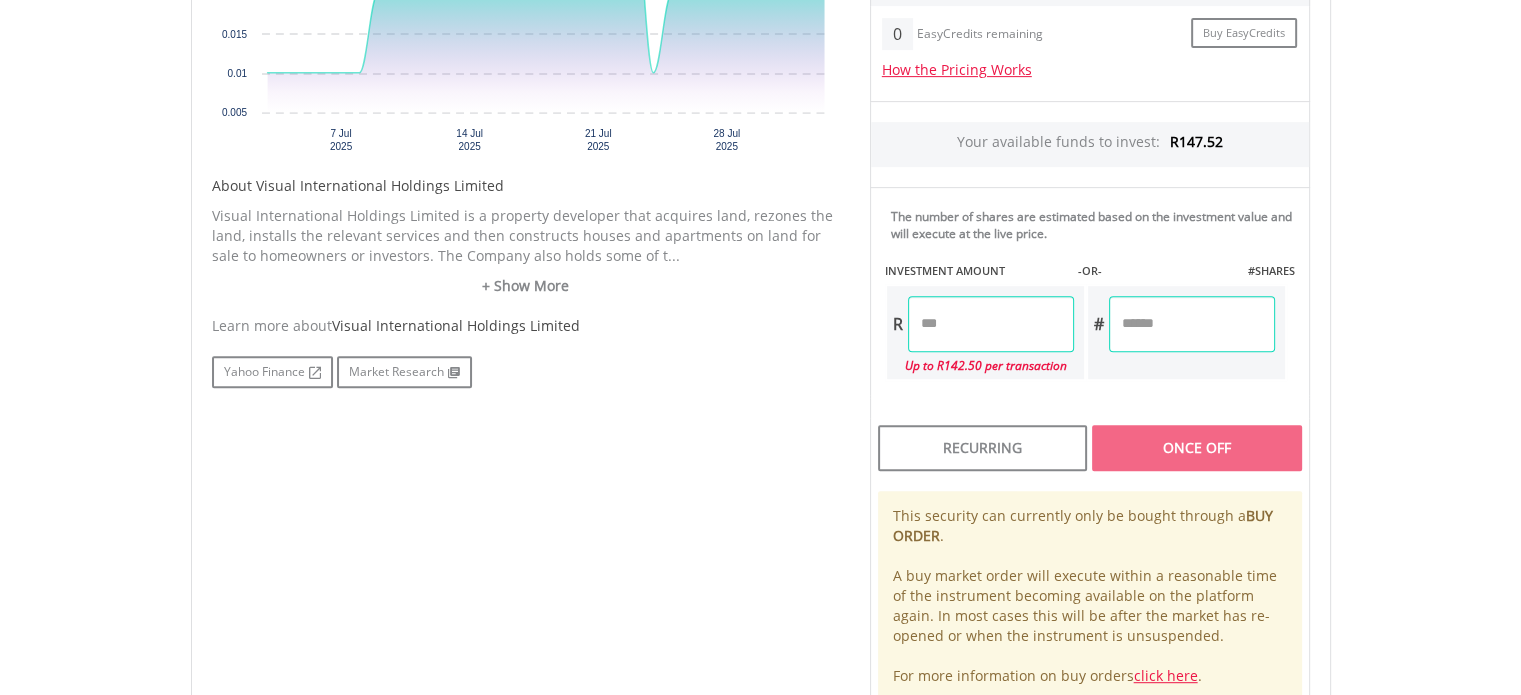 click at bounding box center [991, 324] 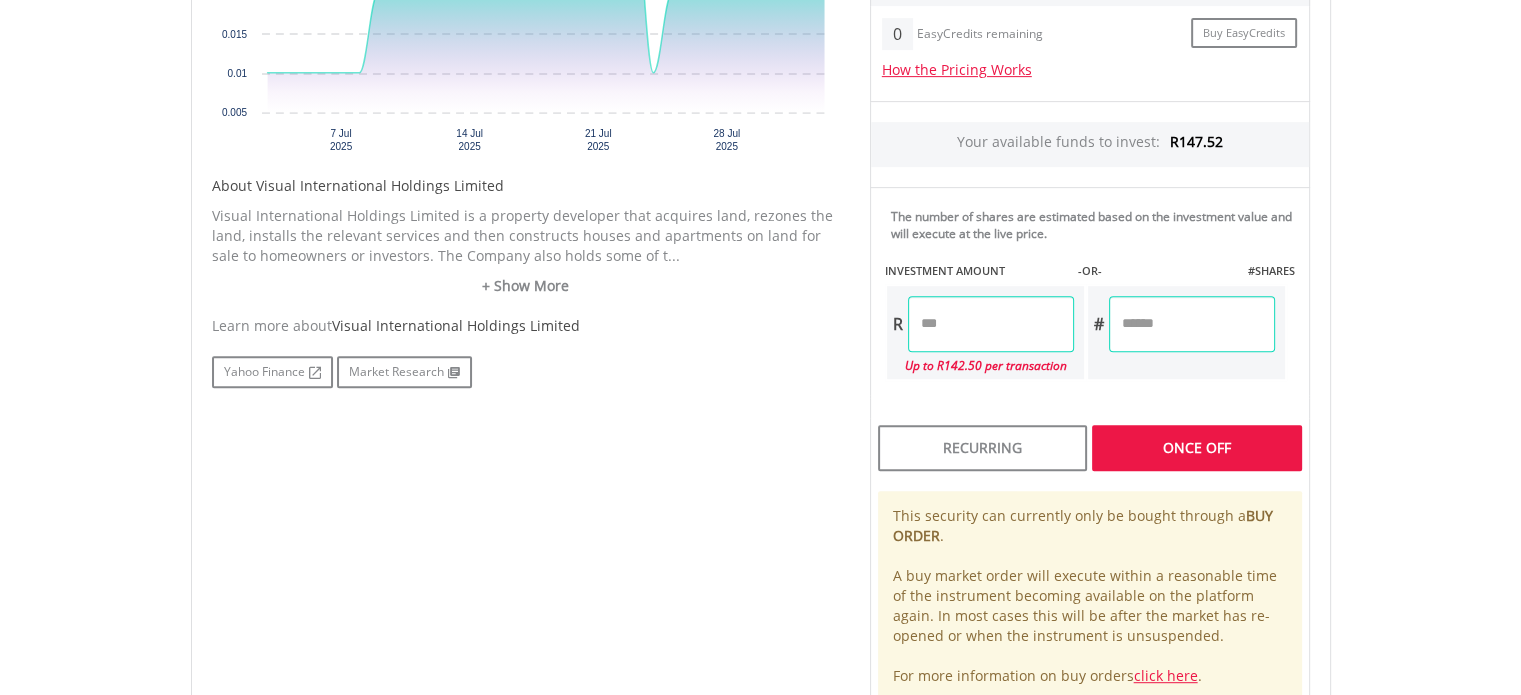 type on "******" 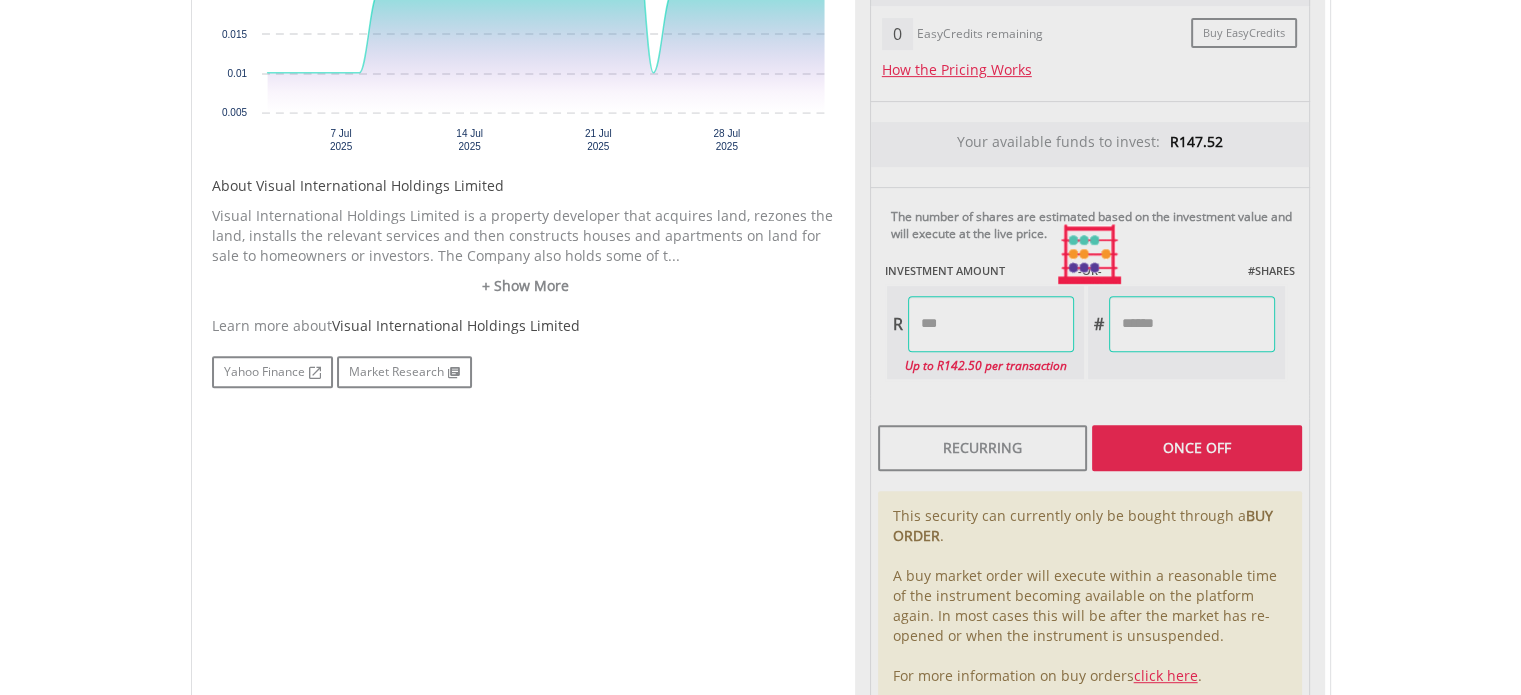type on "****" 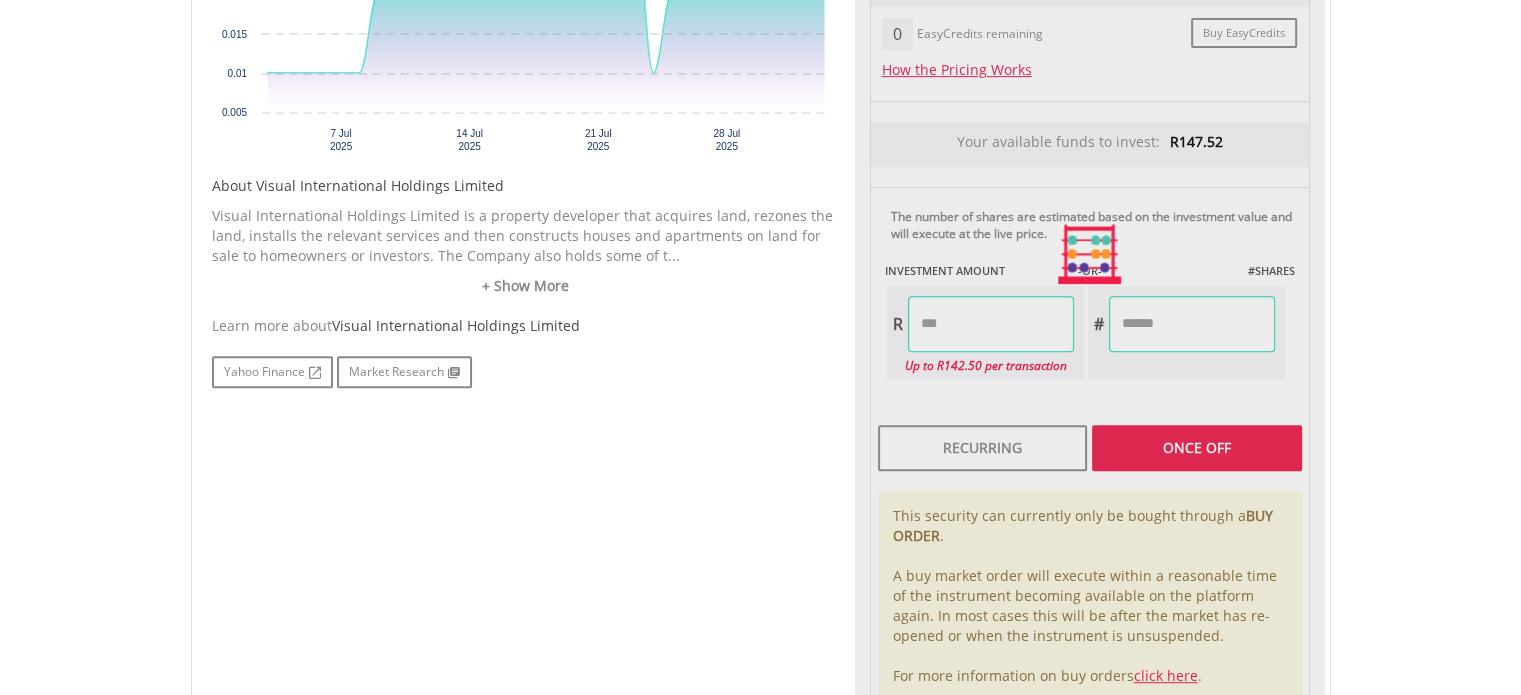 click on "Learn more about  Visual International Holdings Limited" at bounding box center [526, 326] 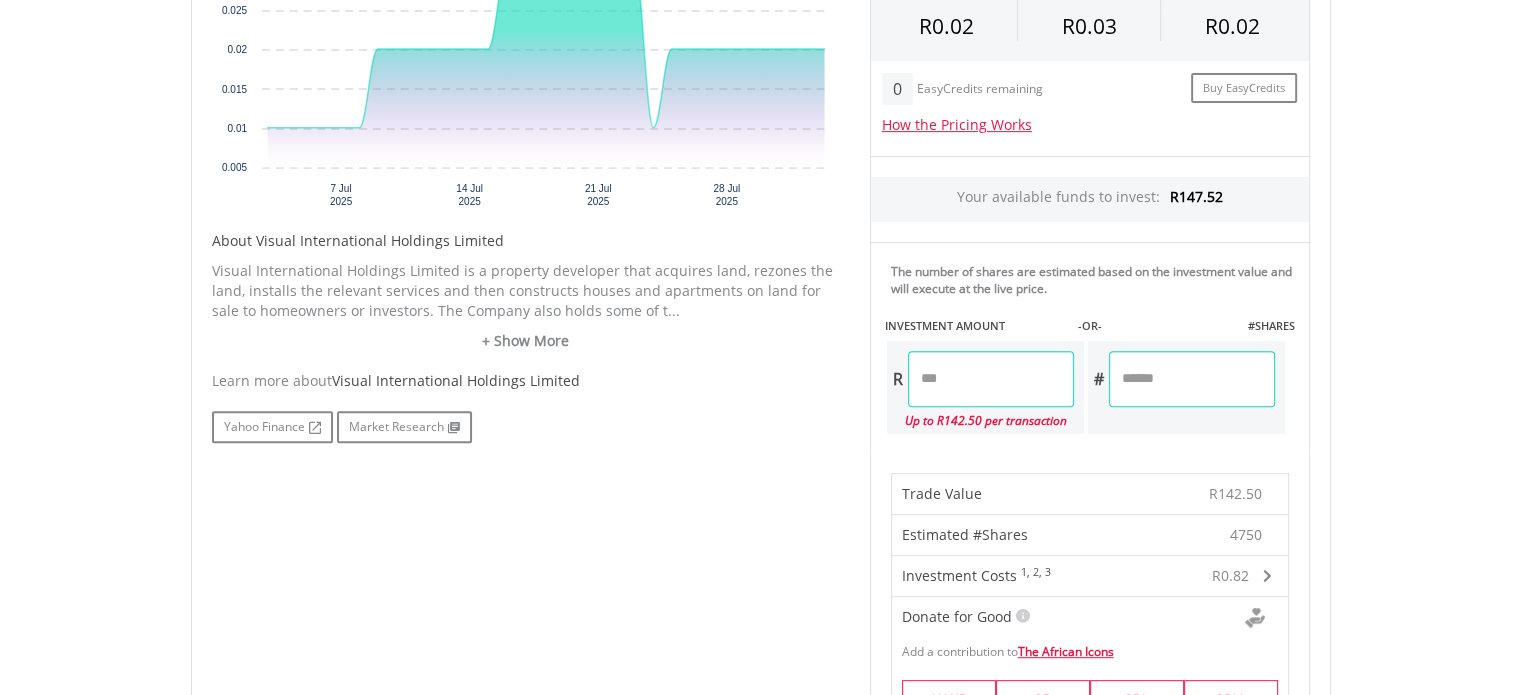 scroll, scrollTop: 640, scrollLeft: 0, axis: vertical 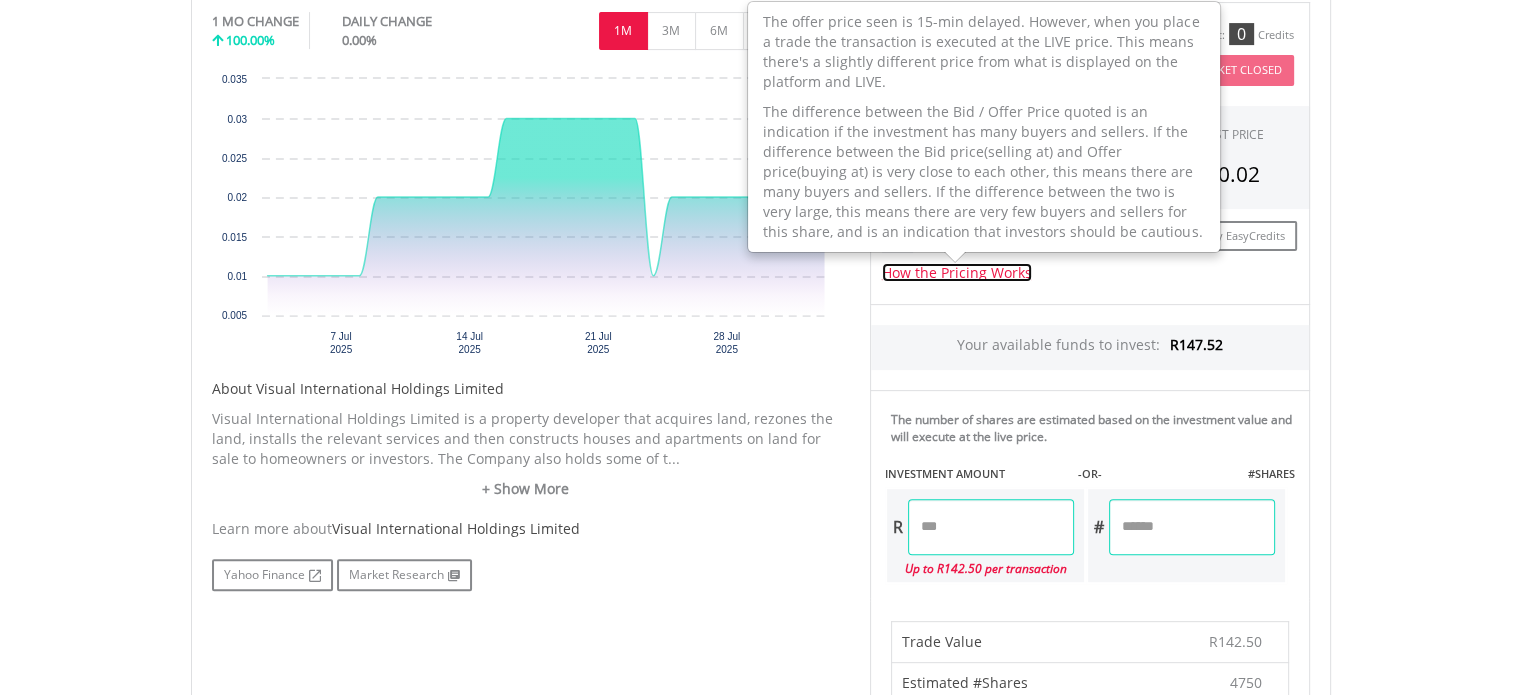 click on "How the Pricing Works" at bounding box center [957, 272] 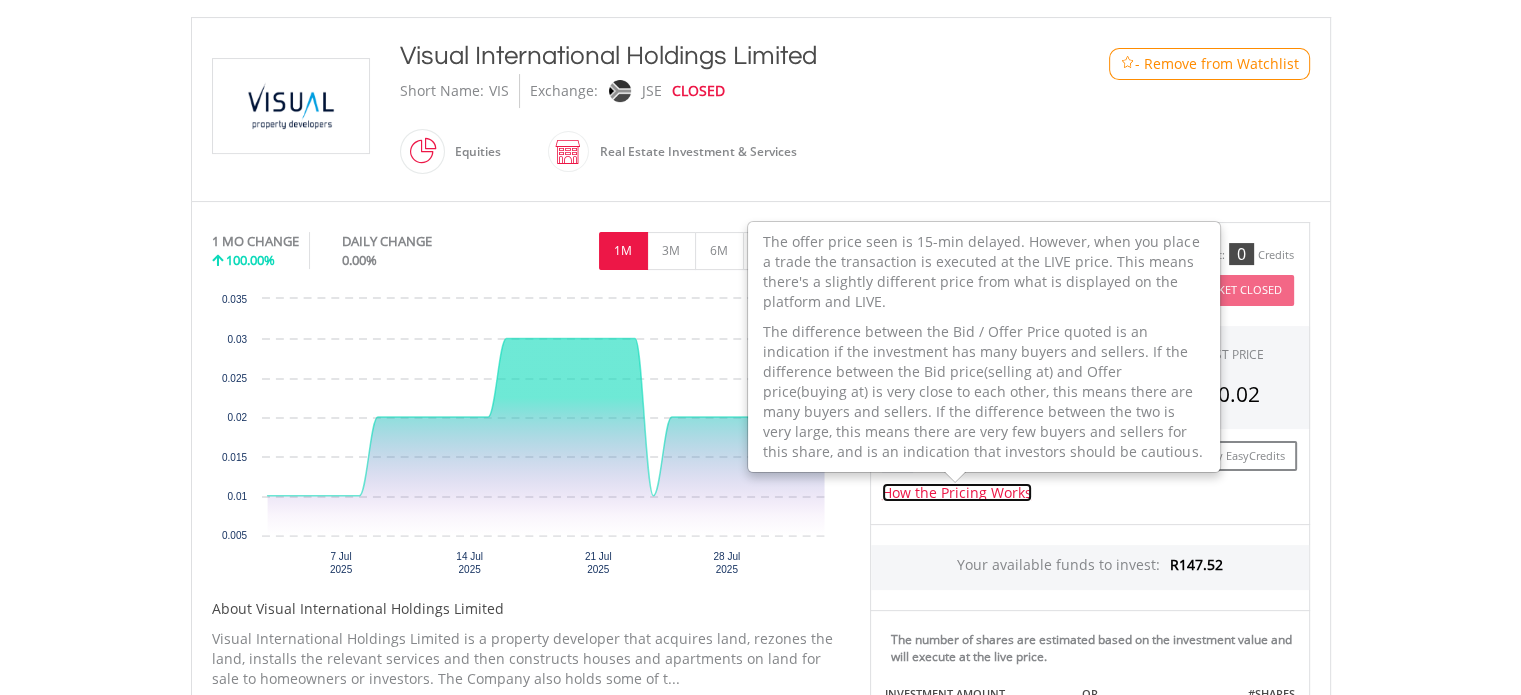 scroll, scrollTop: 419, scrollLeft: 0, axis: vertical 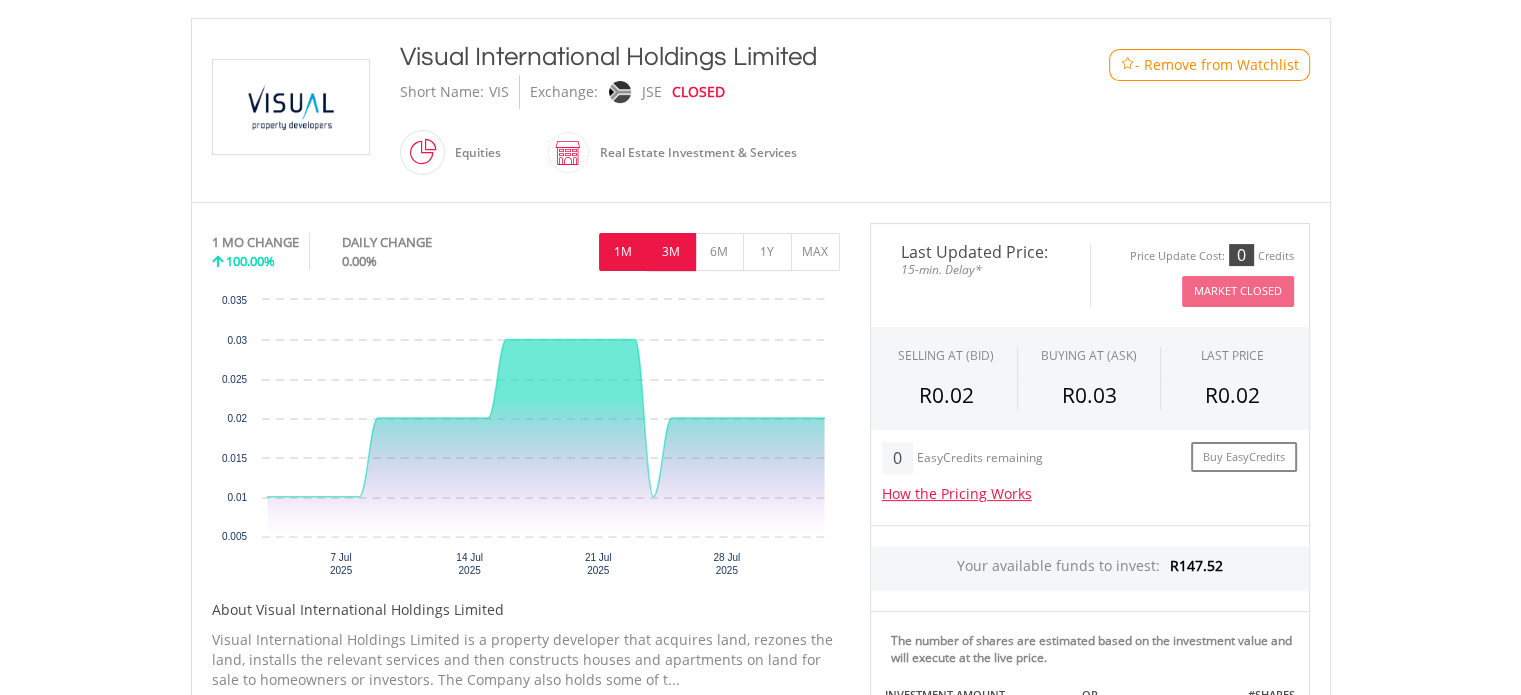click on "3M" at bounding box center (671, 252) 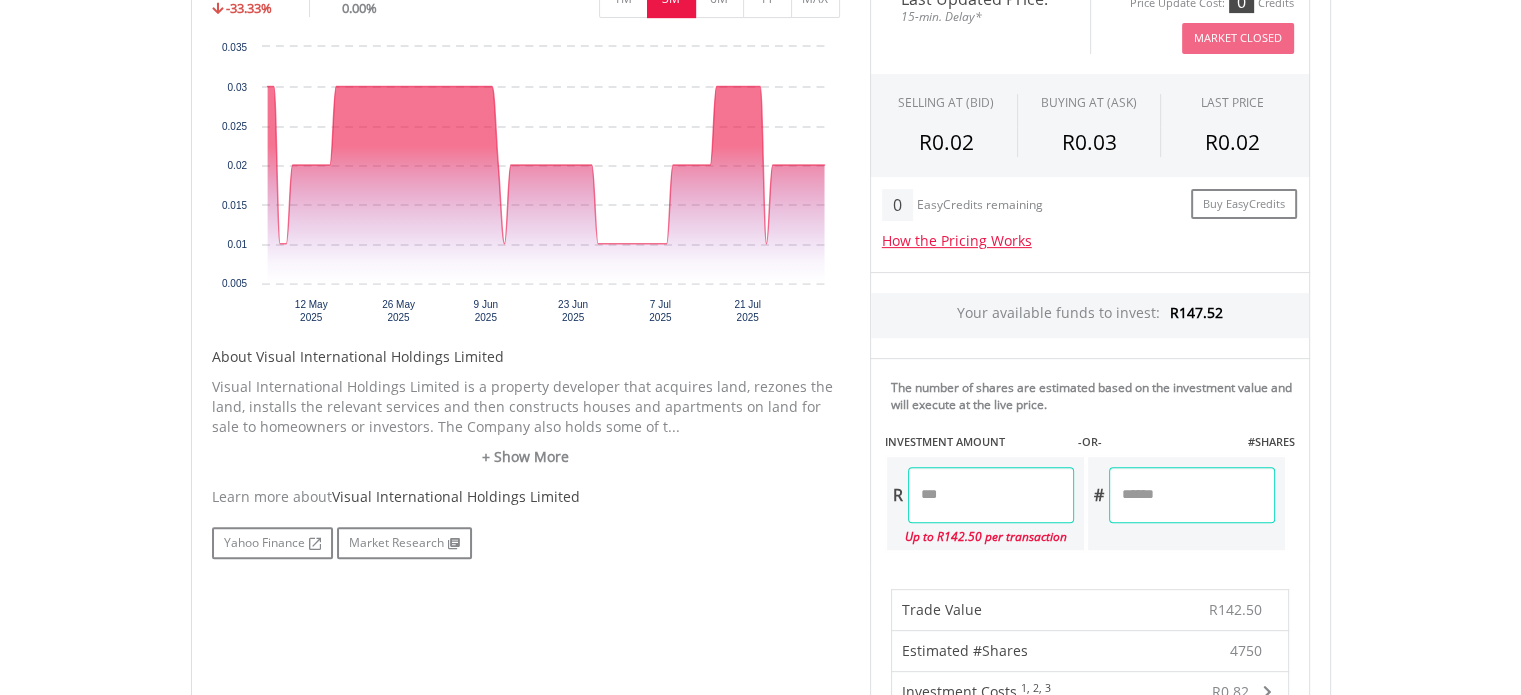 scroll, scrollTop: 760, scrollLeft: 0, axis: vertical 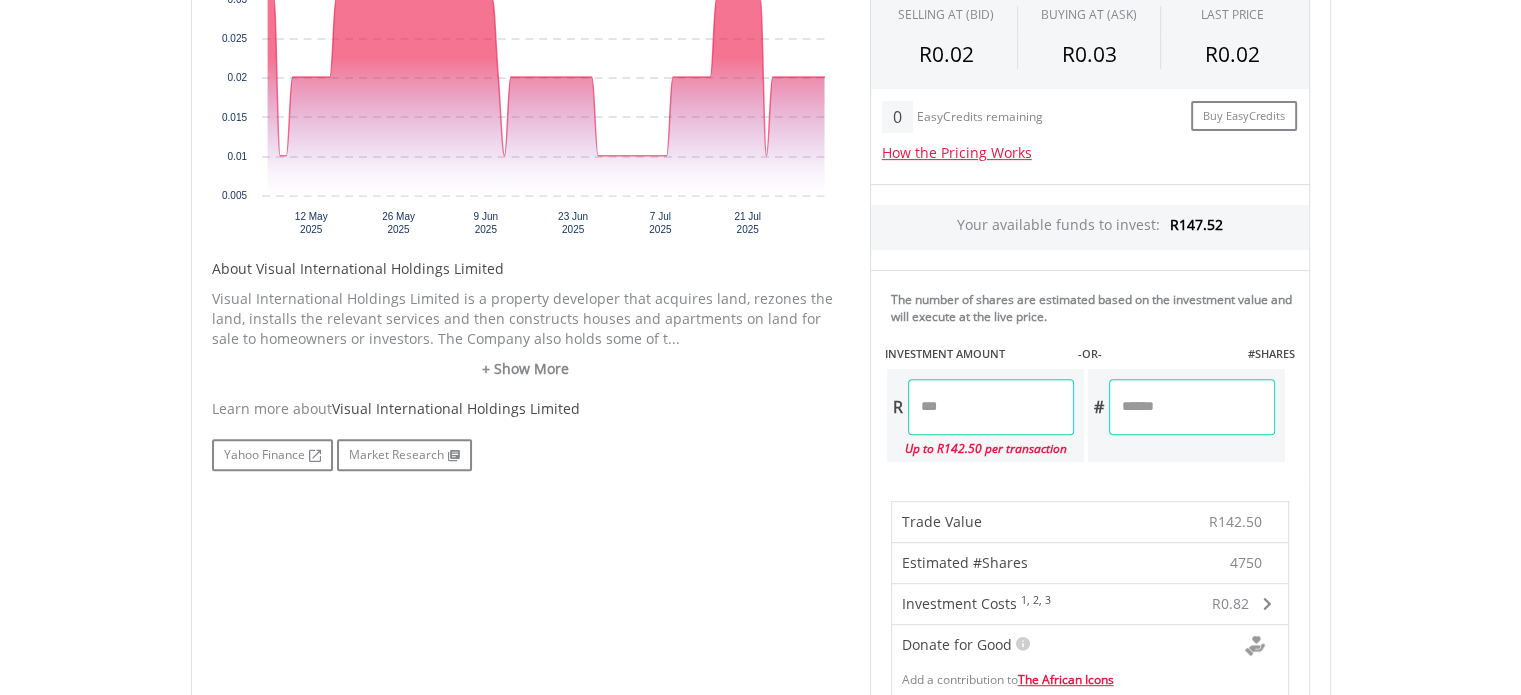 click on "My Investments
Invest Now
New Listings
Sell
My Recurring Investments
Pending Orders
Switch Unit Trusts
Vouchers
Buy a Voucher
Redeem a Voucher" at bounding box center [760, 540] 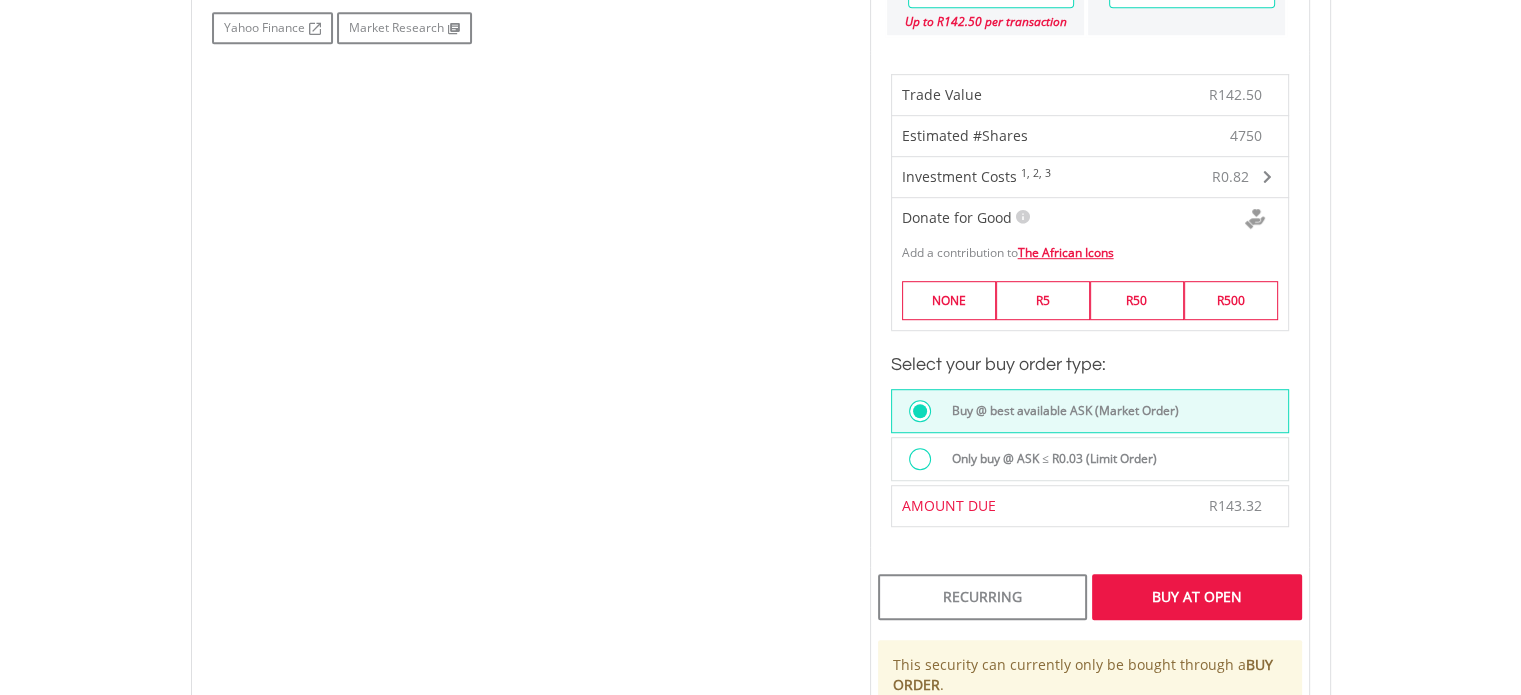 scroll, scrollTop: 1207, scrollLeft: 0, axis: vertical 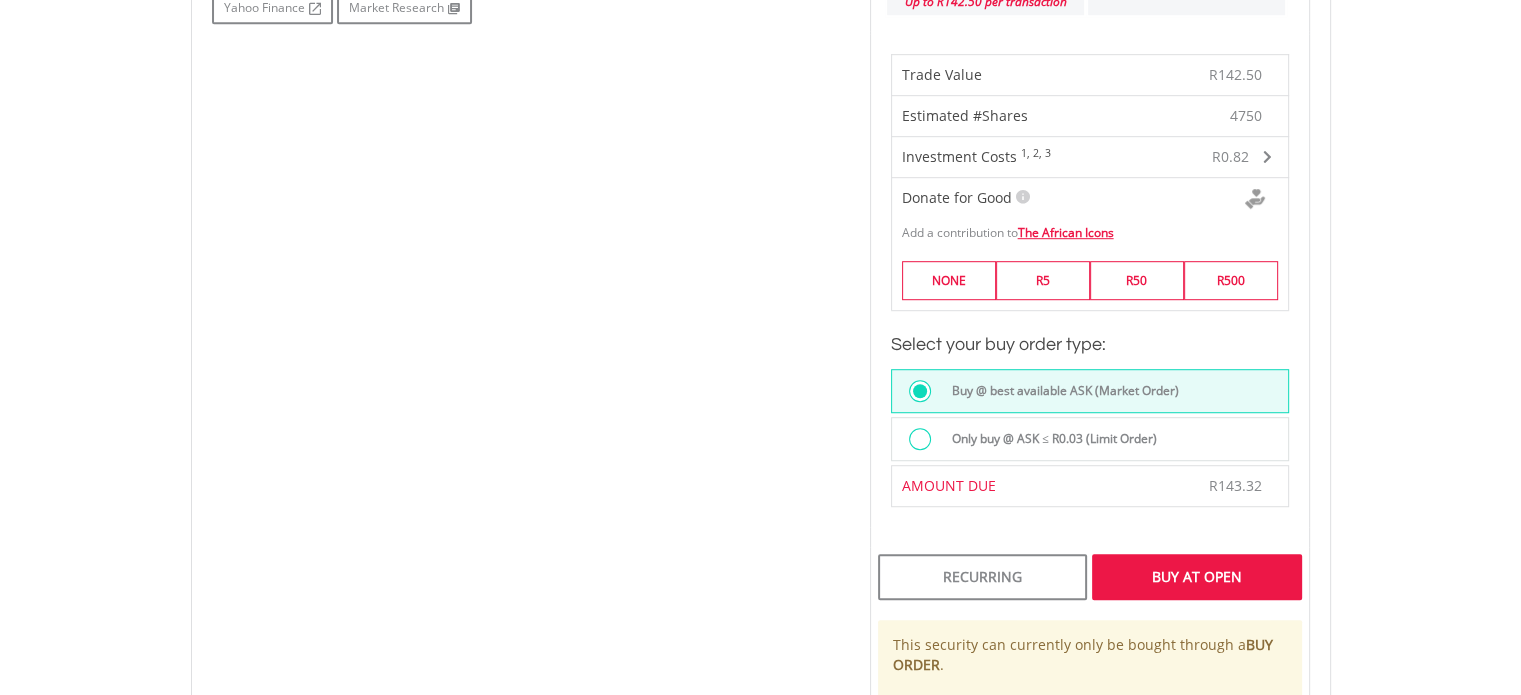 click at bounding box center (920, 439) 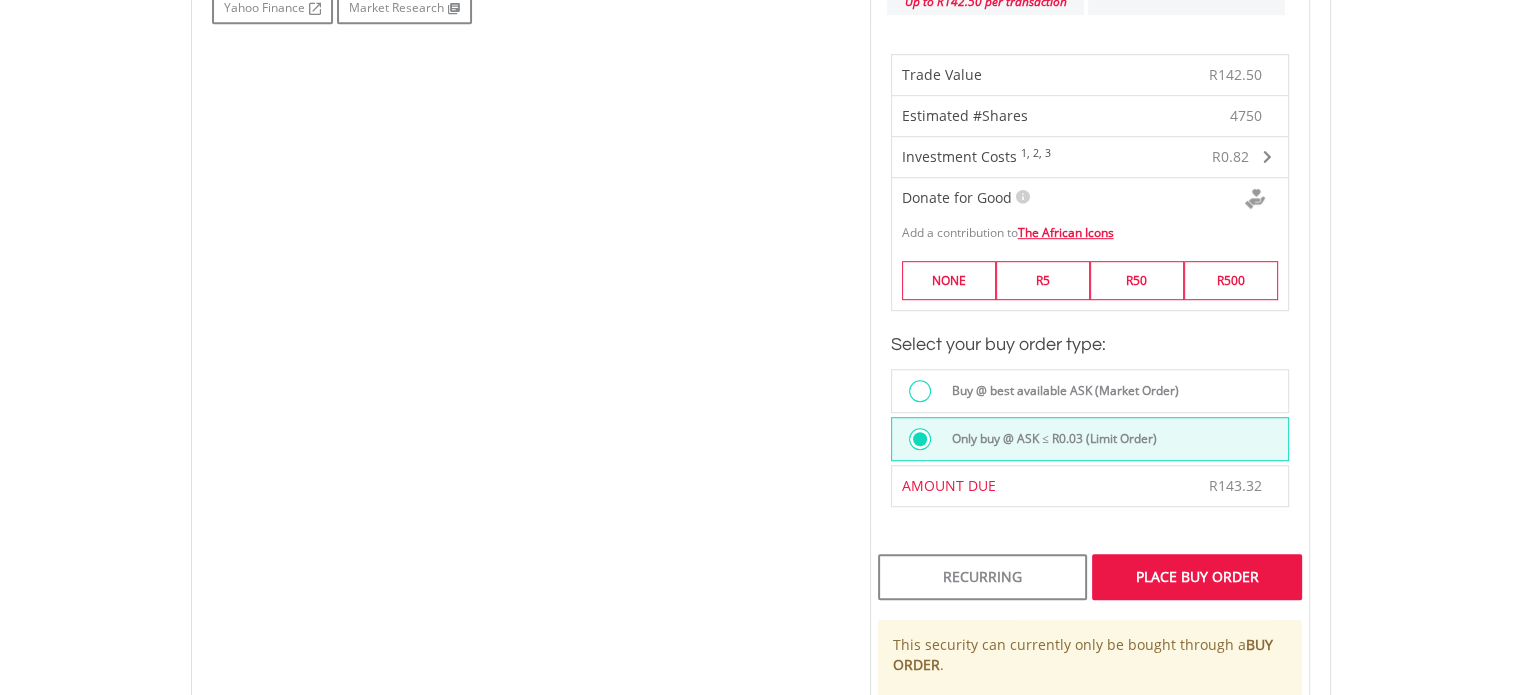 scroll, scrollTop: 1343, scrollLeft: 0, axis: vertical 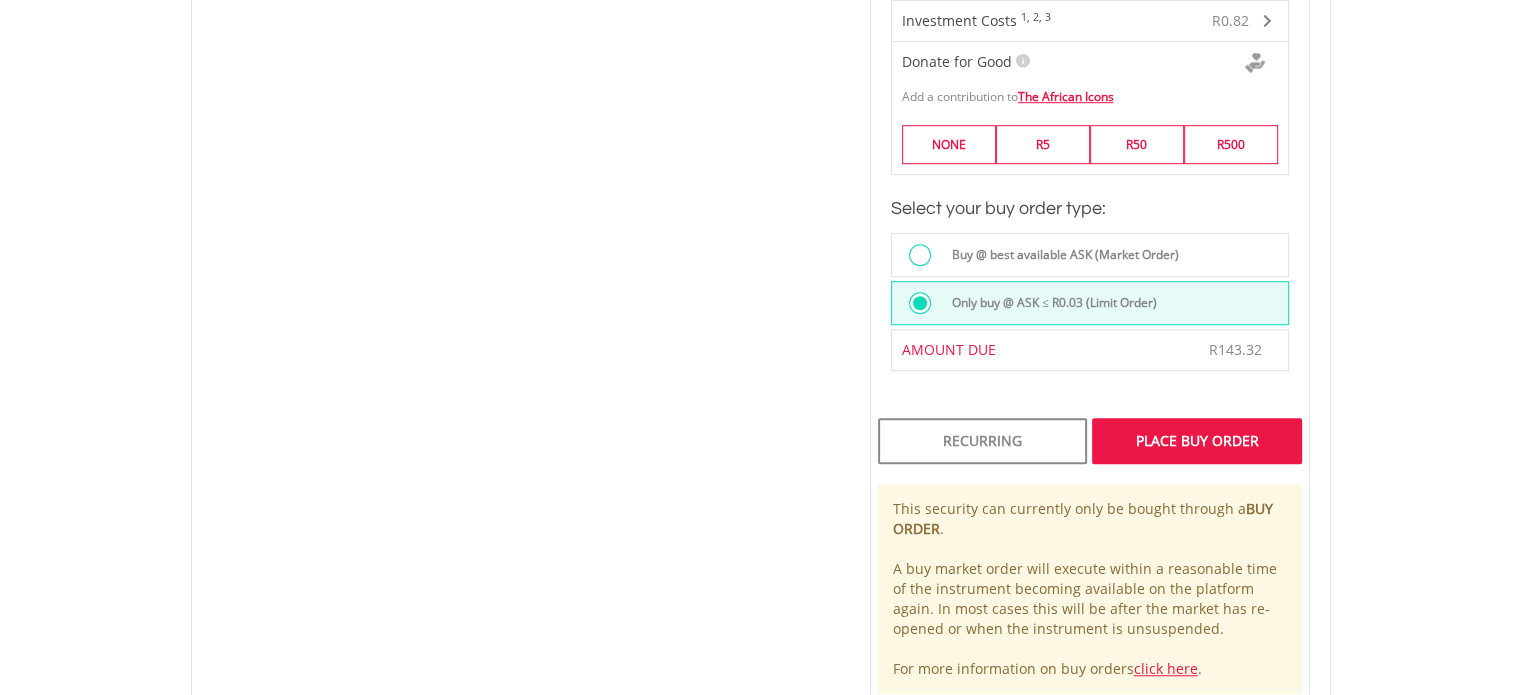 click at bounding box center (920, 255) 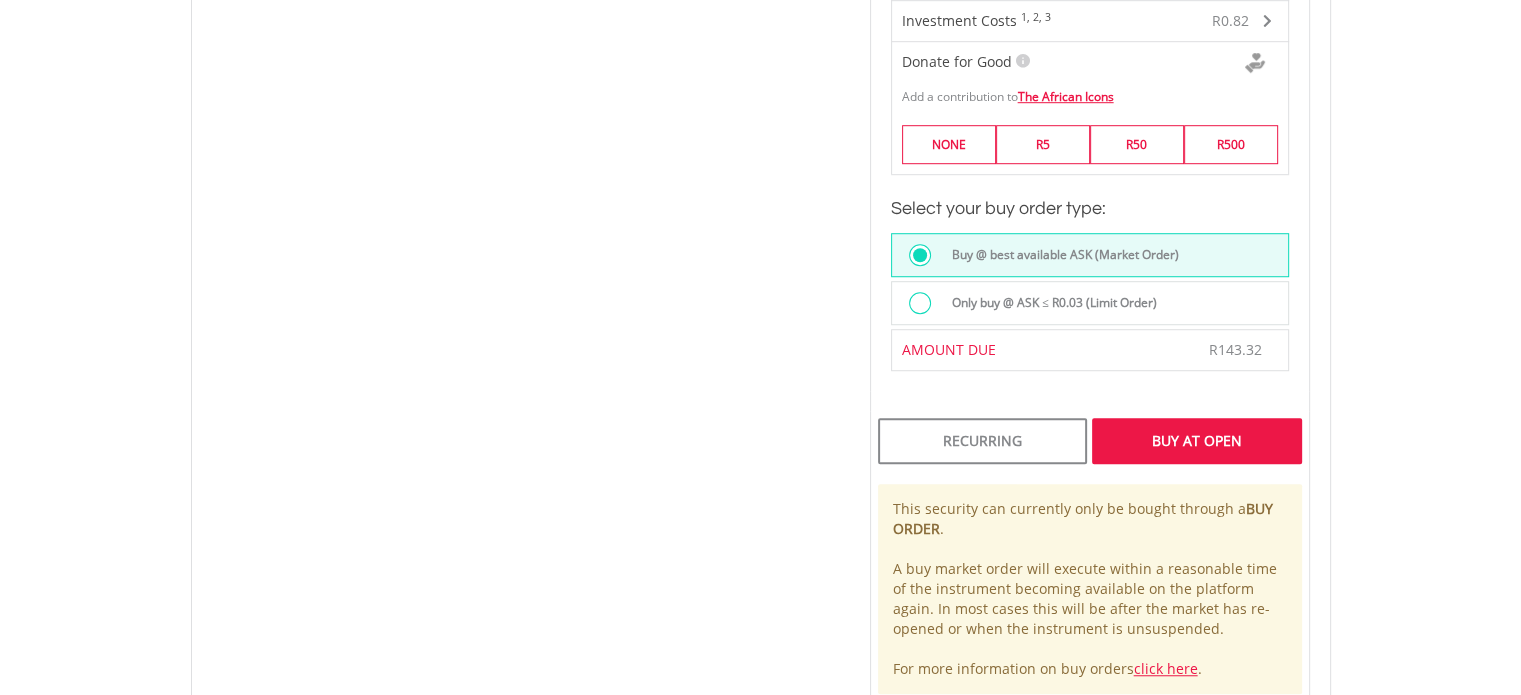 click at bounding box center [920, 303] 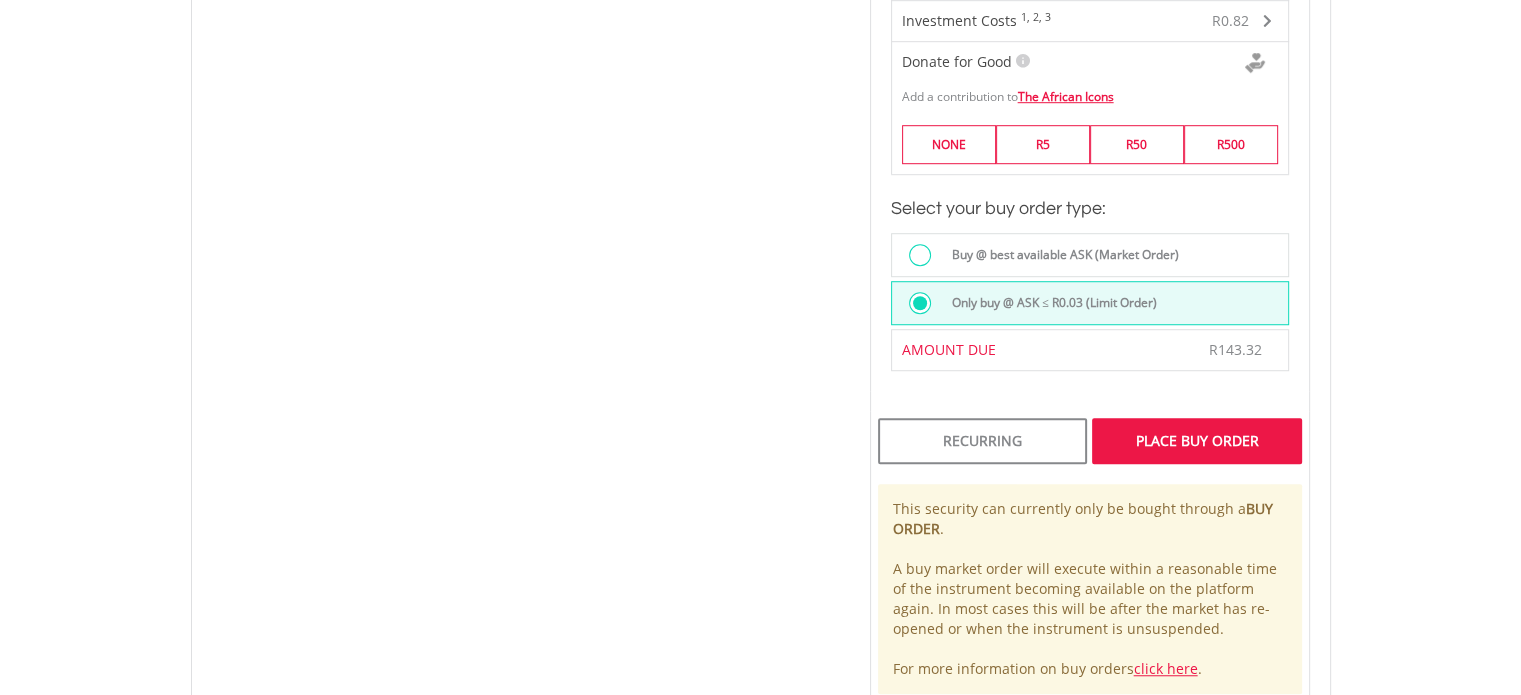 click at bounding box center [920, 255] 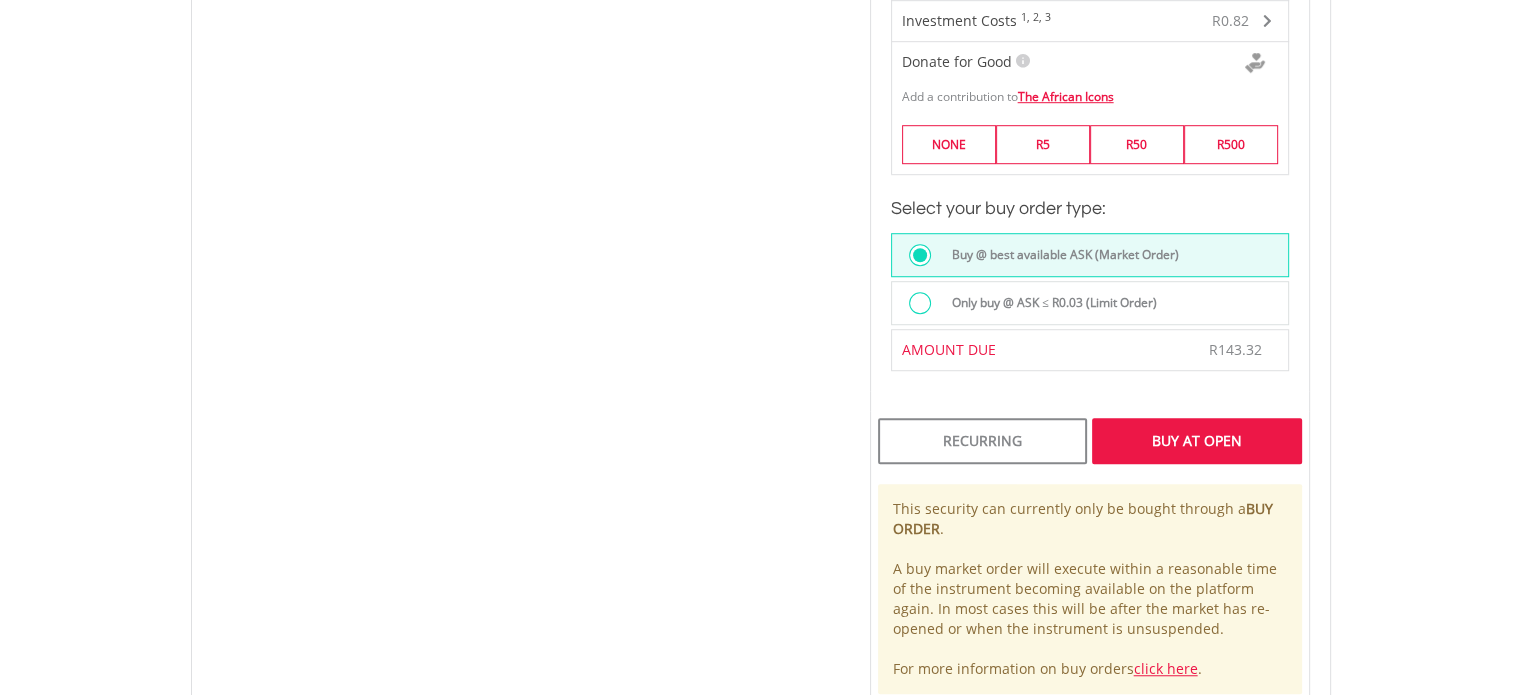 click at bounding box center [920, 303] 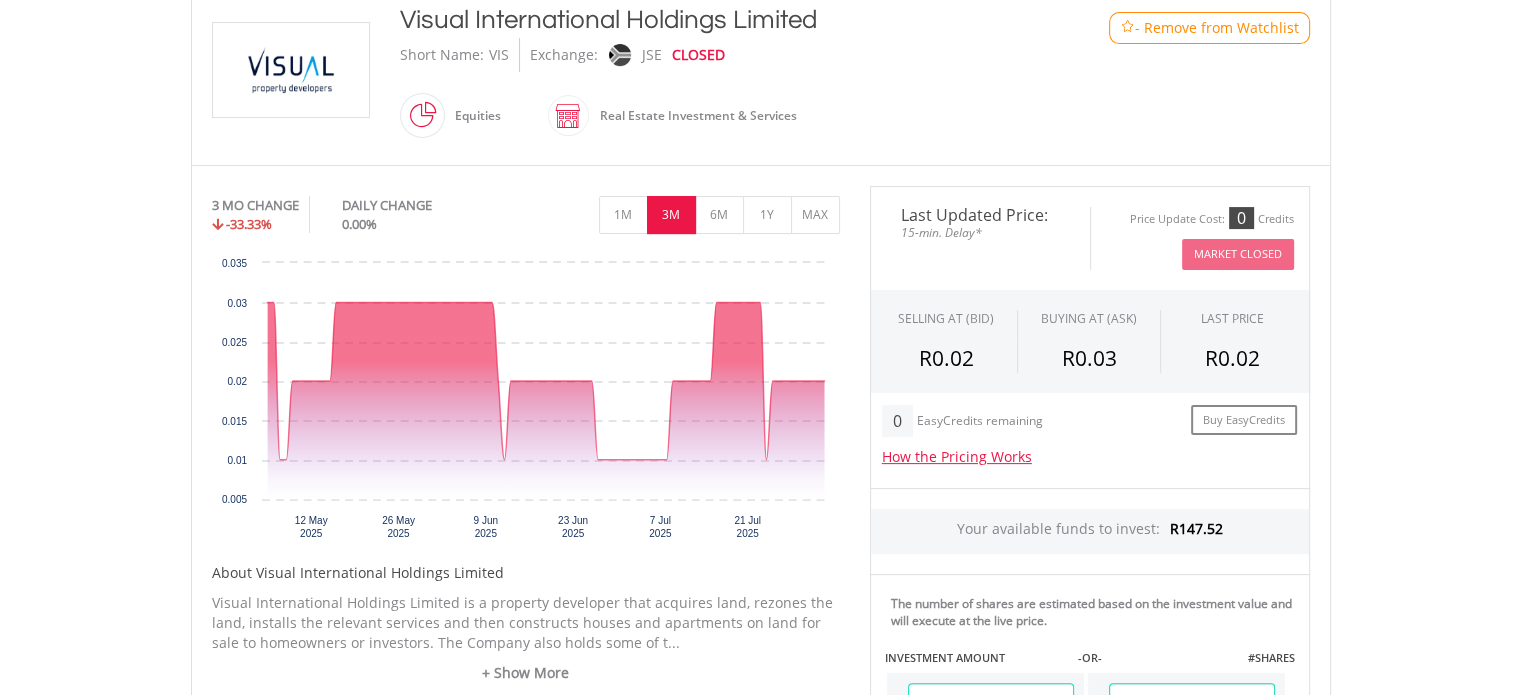 scroll, scrollTop: 388, scrollLeft: 0, axis: vertical 